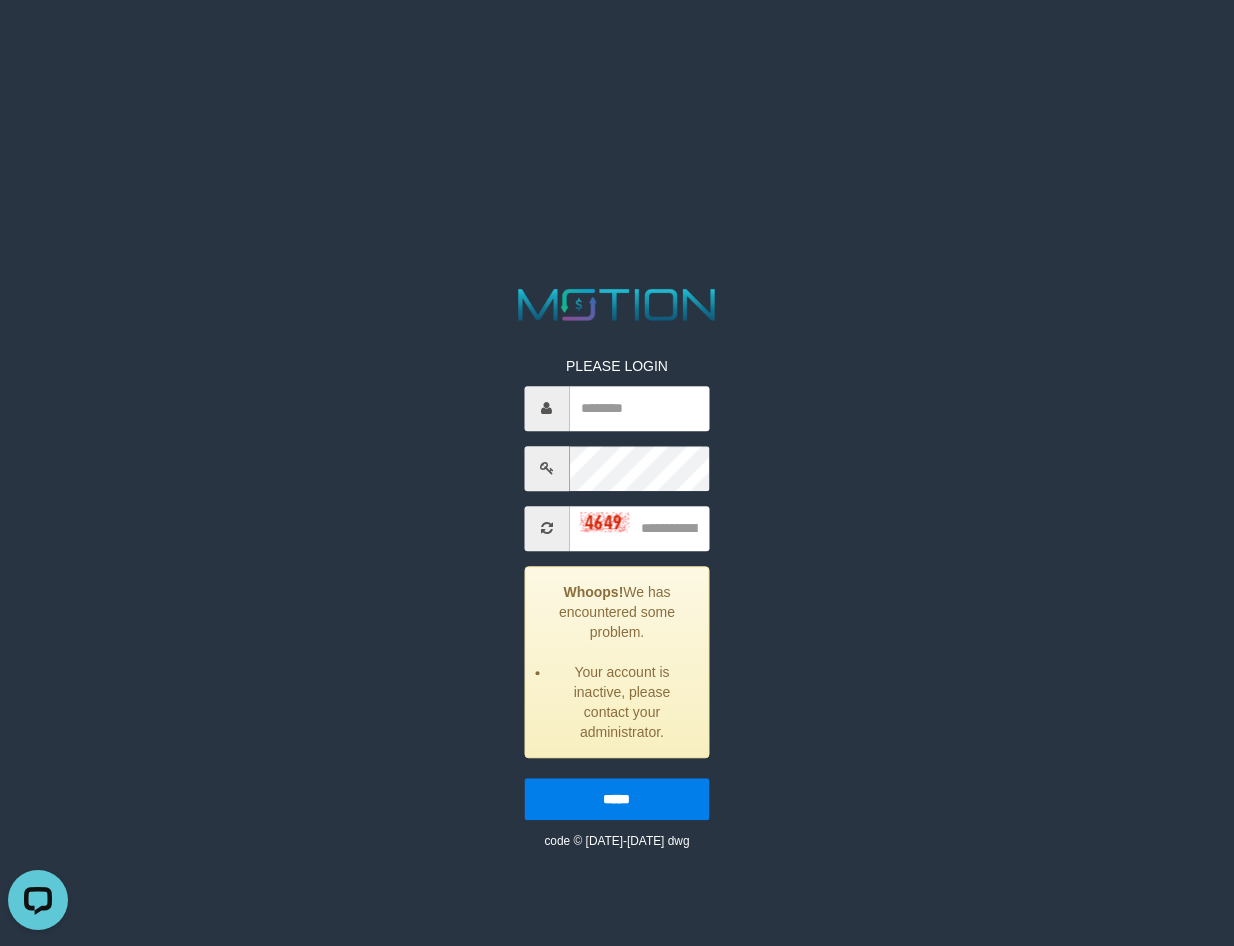 scroll, scrollTop: 0, scrollLeft: 0, axis: both 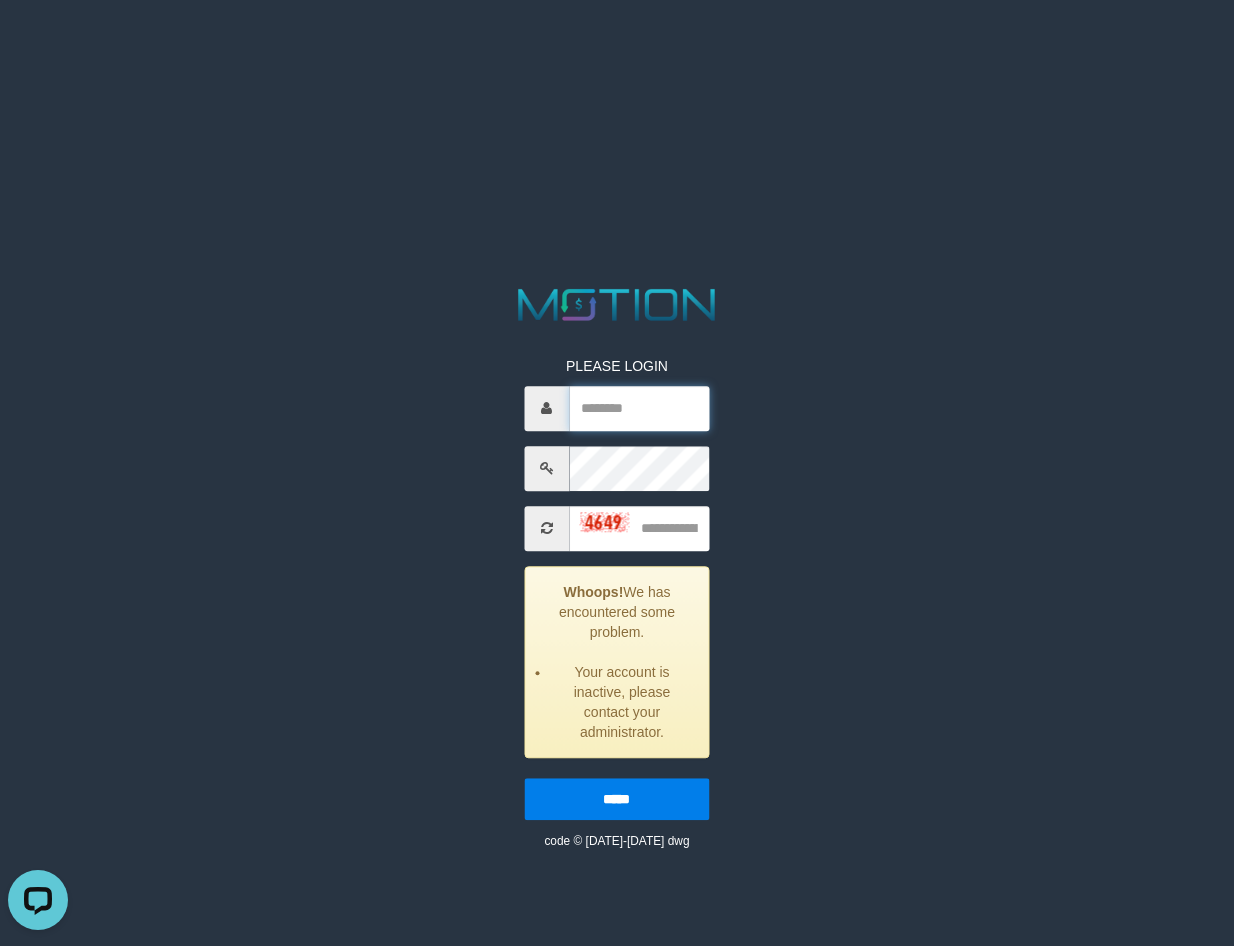 click at bounding box center [639, 408] 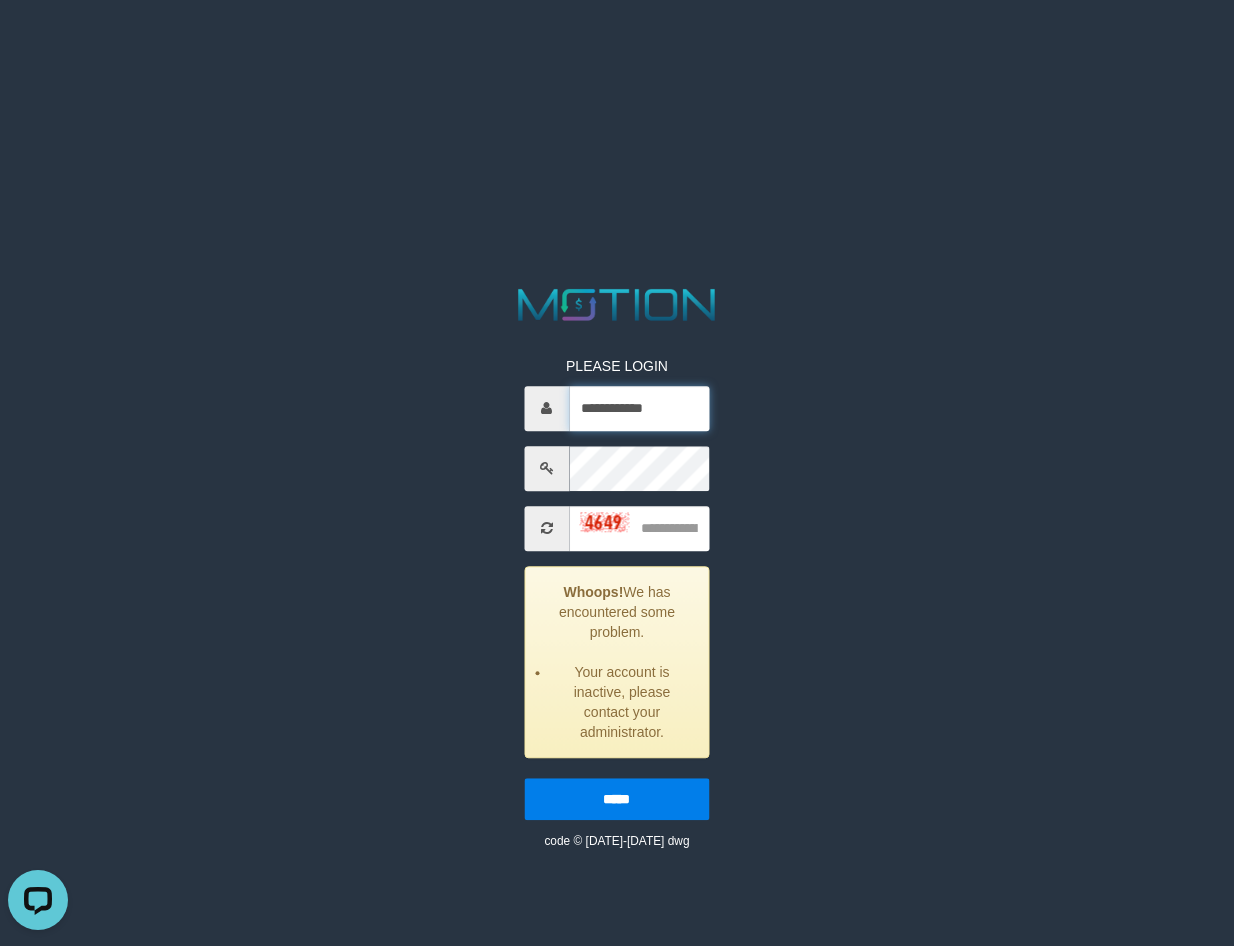type on "**********" 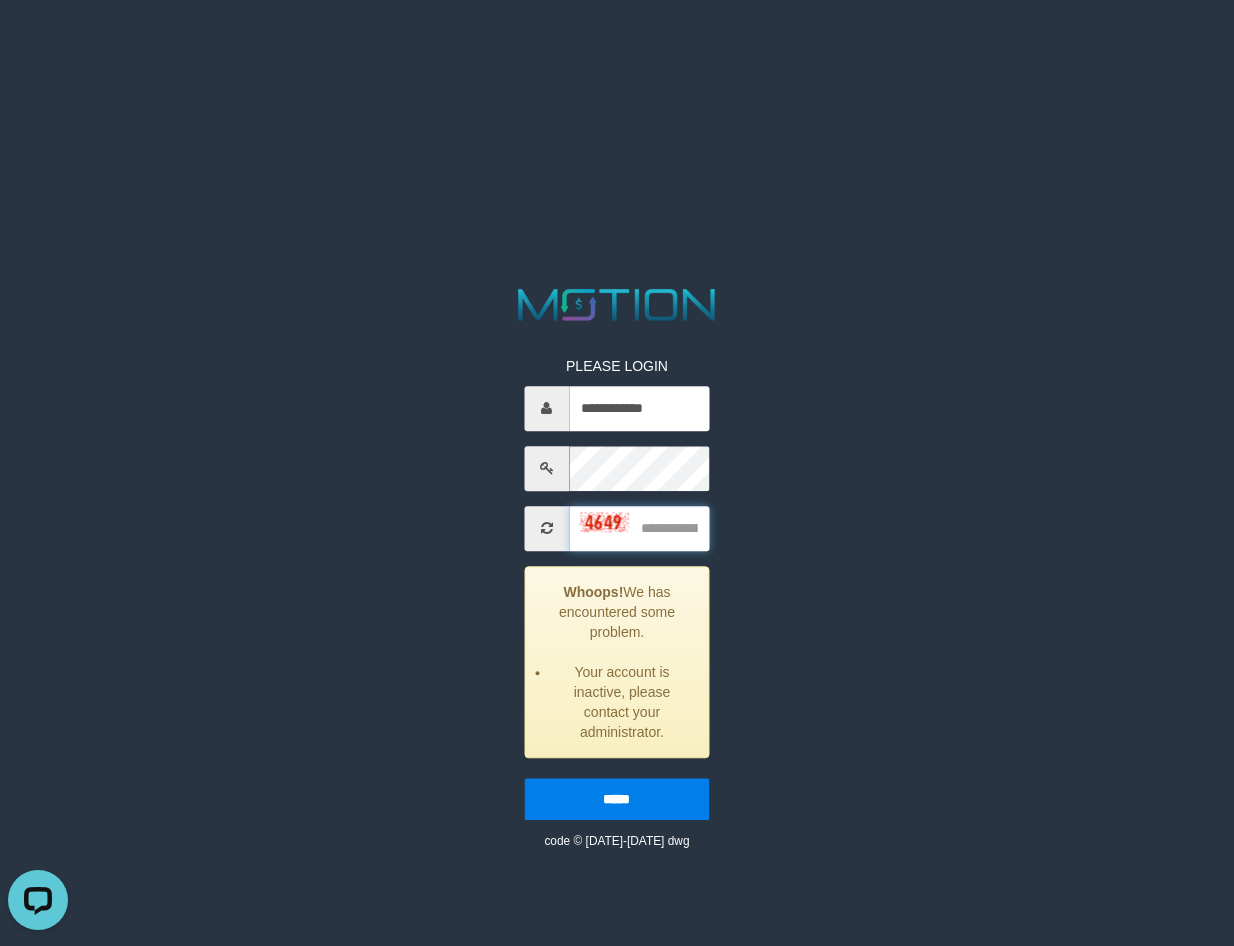 click at bounding box center (639, 528) 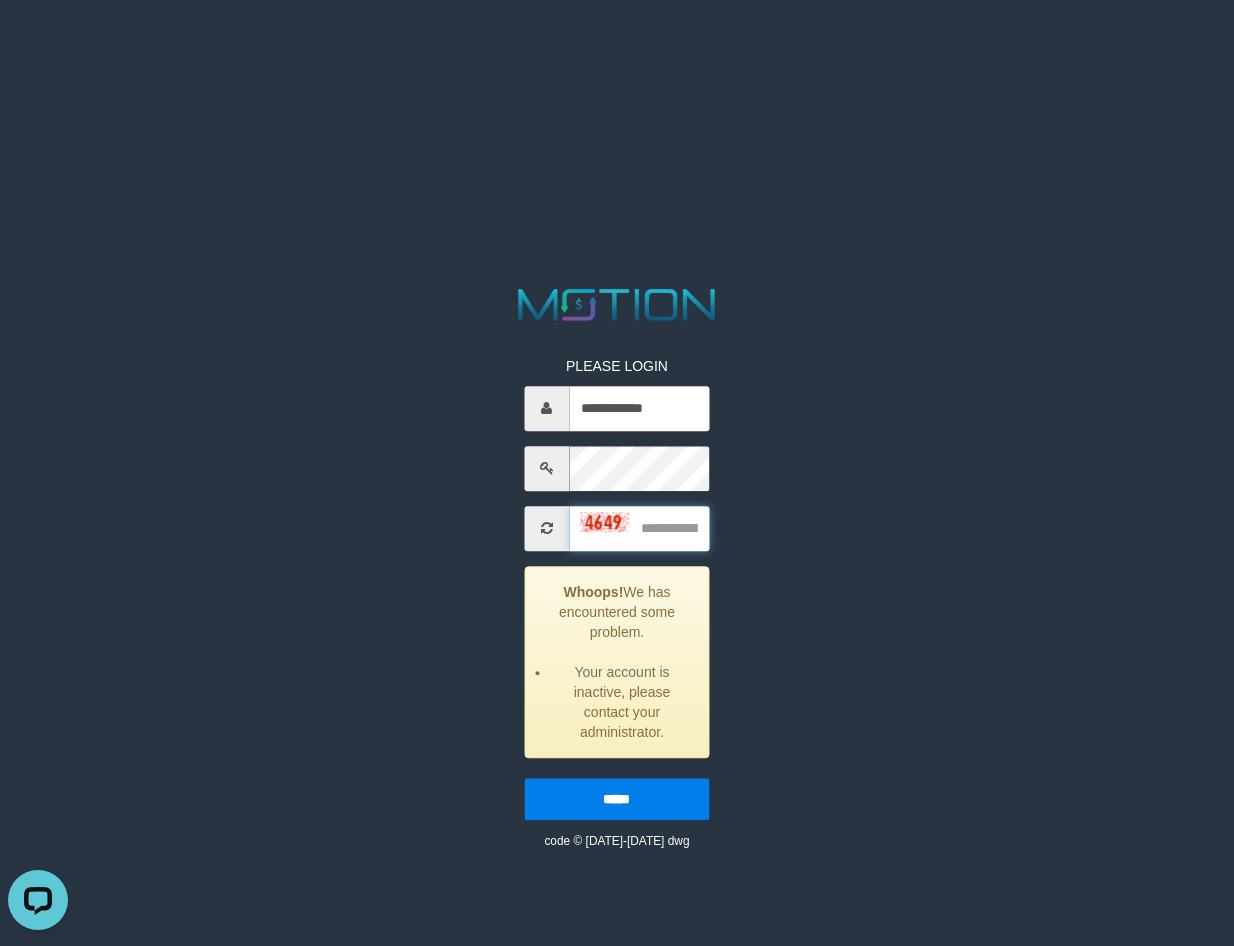 click at bounding box center [639, 528] 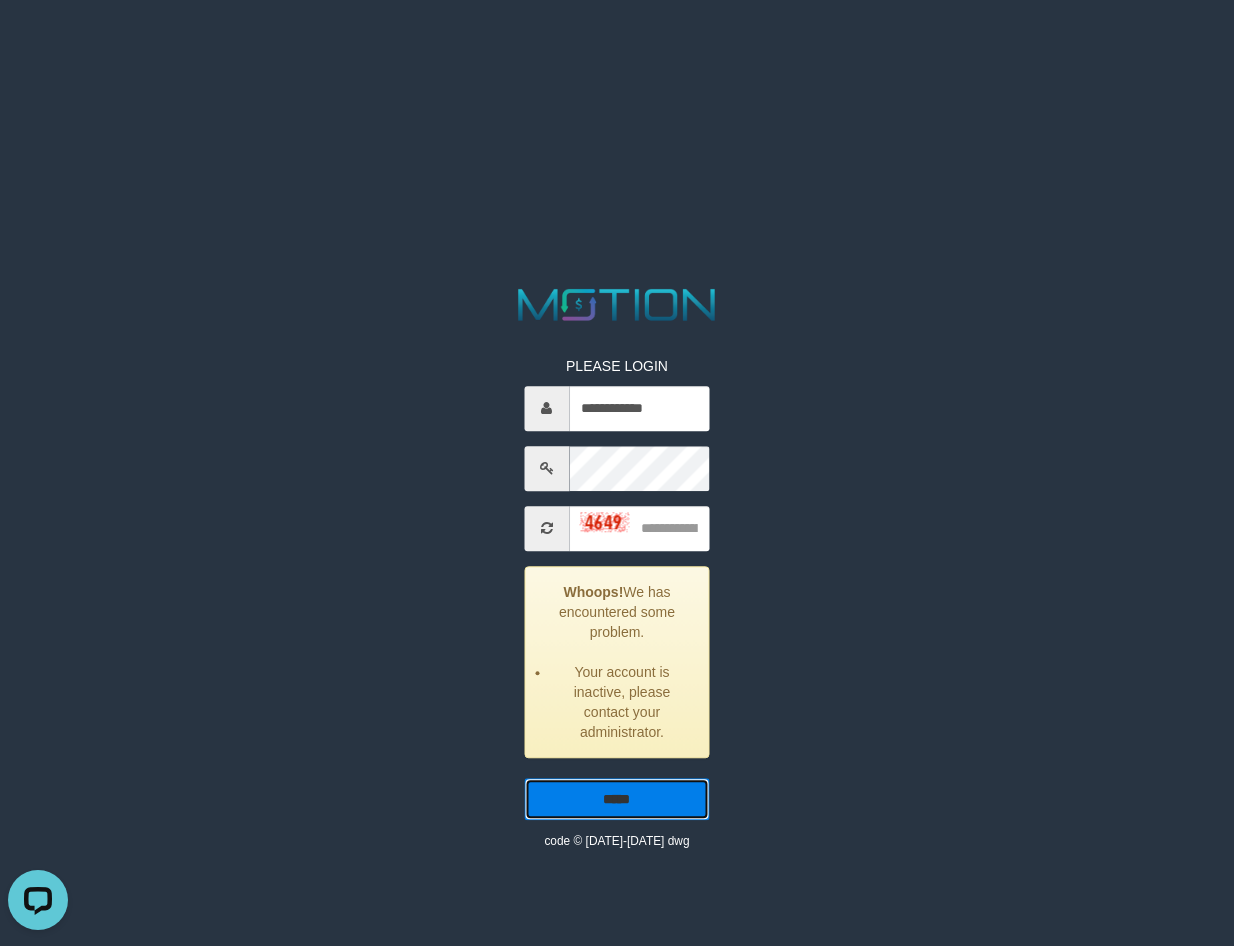 click on "*****" at bounding box center [617, 799] 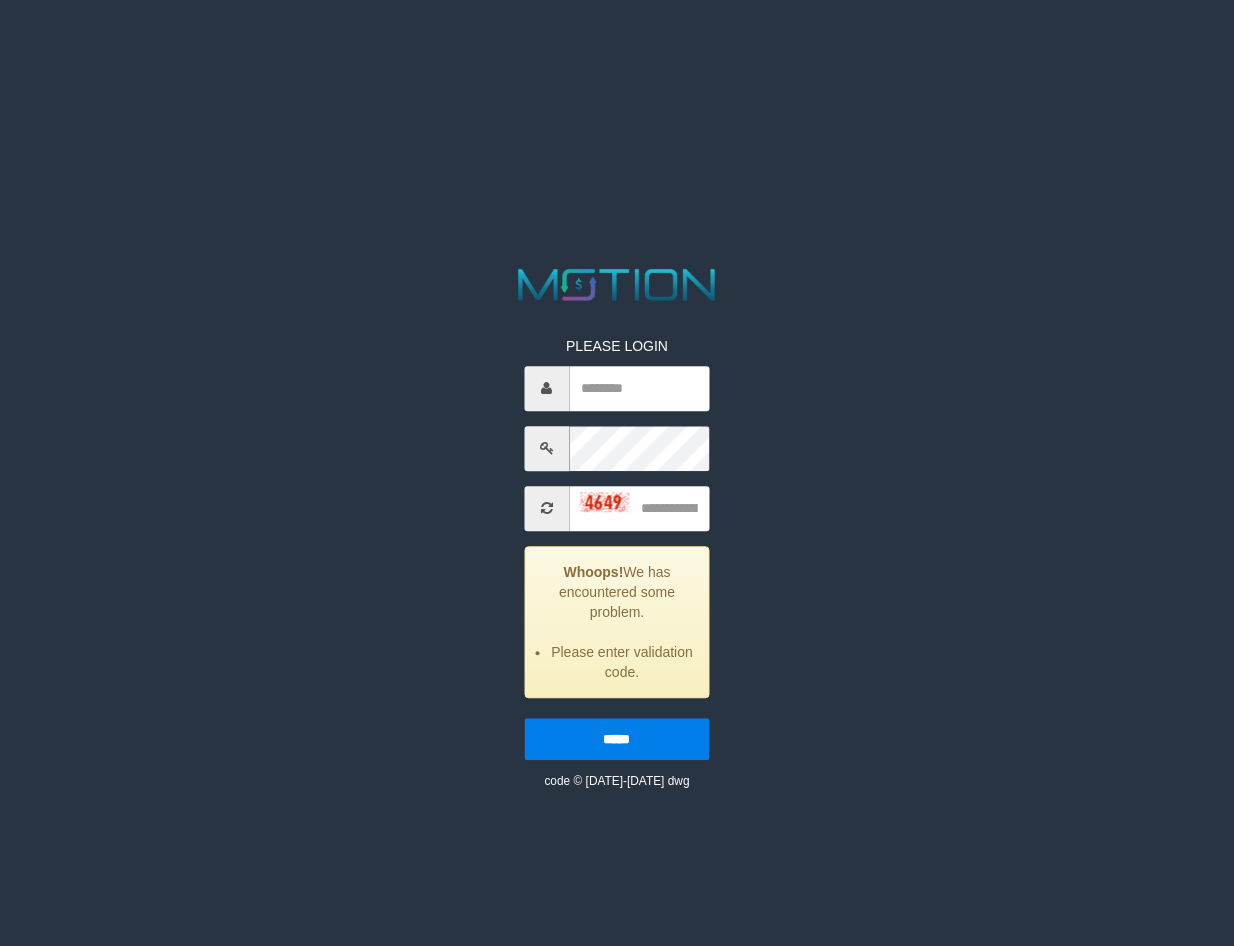 scroll, scrollTop: 0, scrollLeft: 0, axis: both 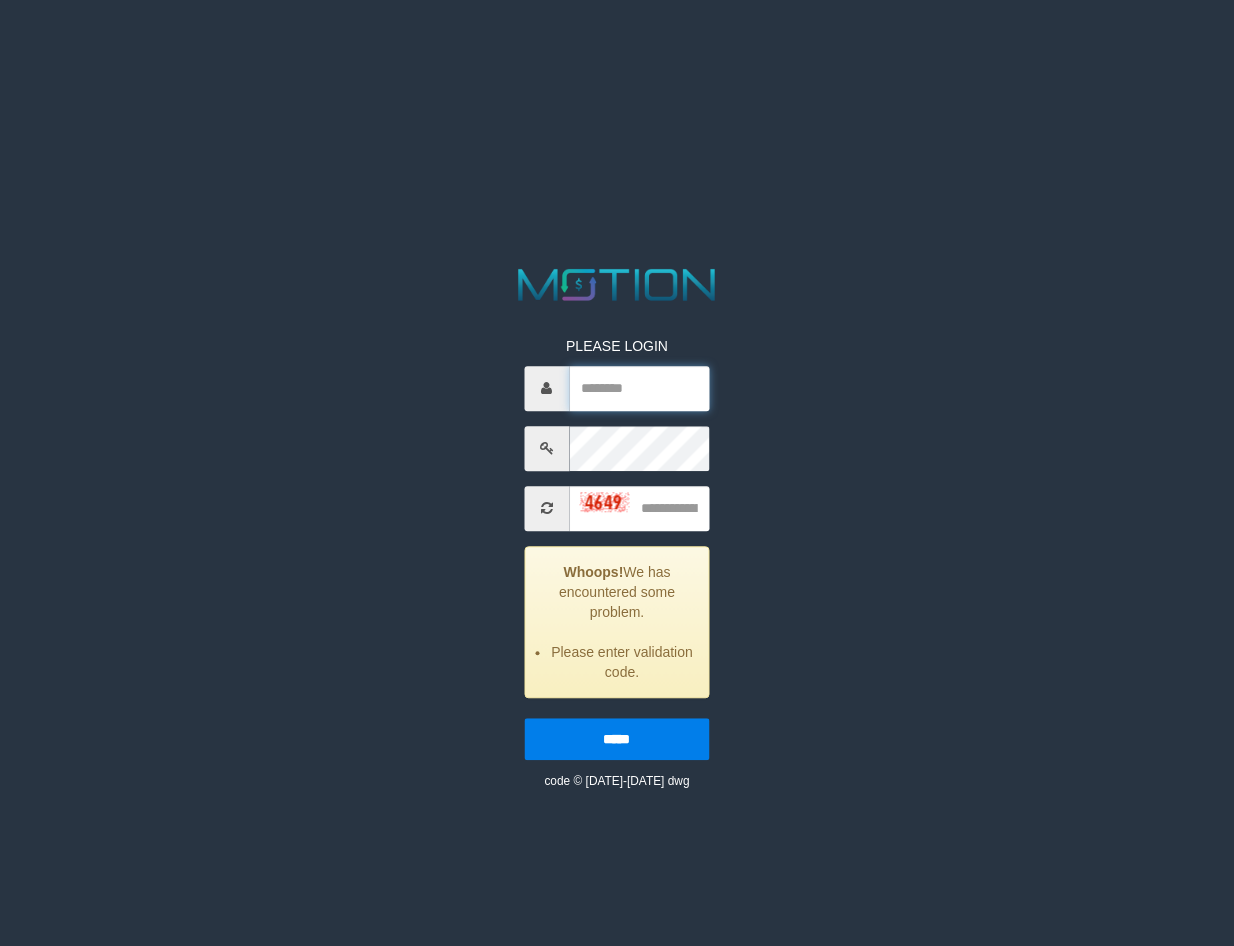 click at bounding box center [639, 388] 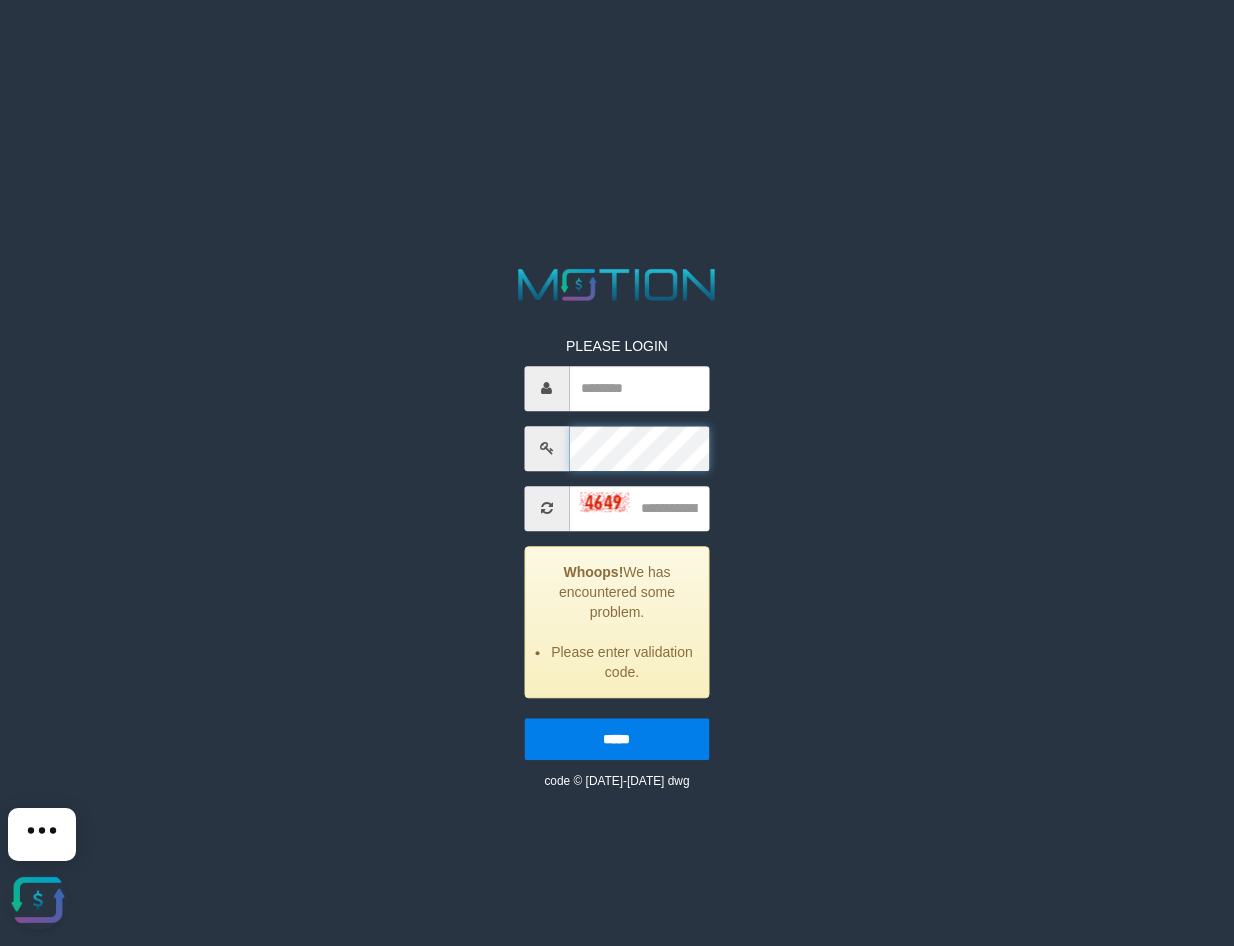 scroll, scrollTop: 0, scrollLeft: 0, axis: both 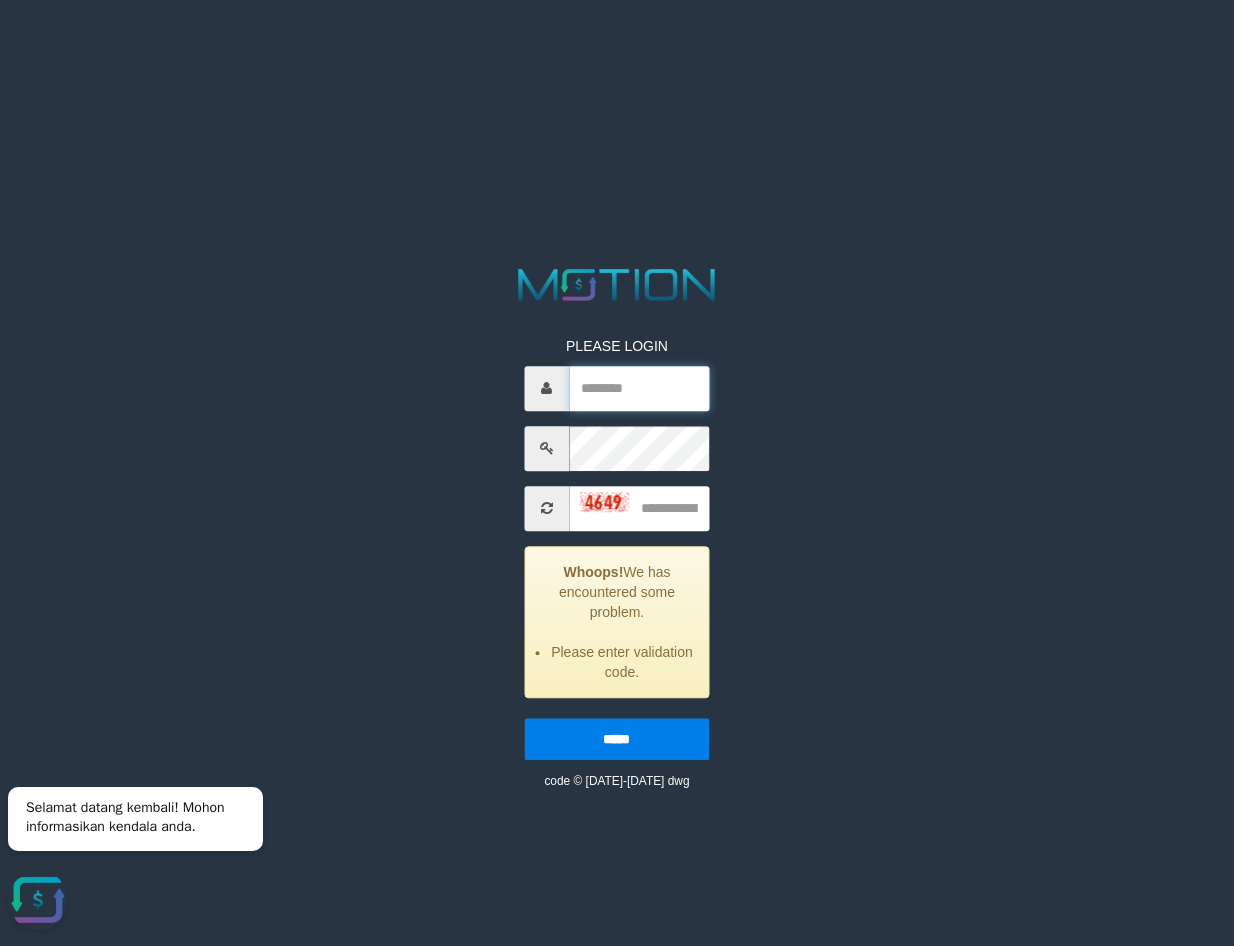 click at bounding box center (639, 388) 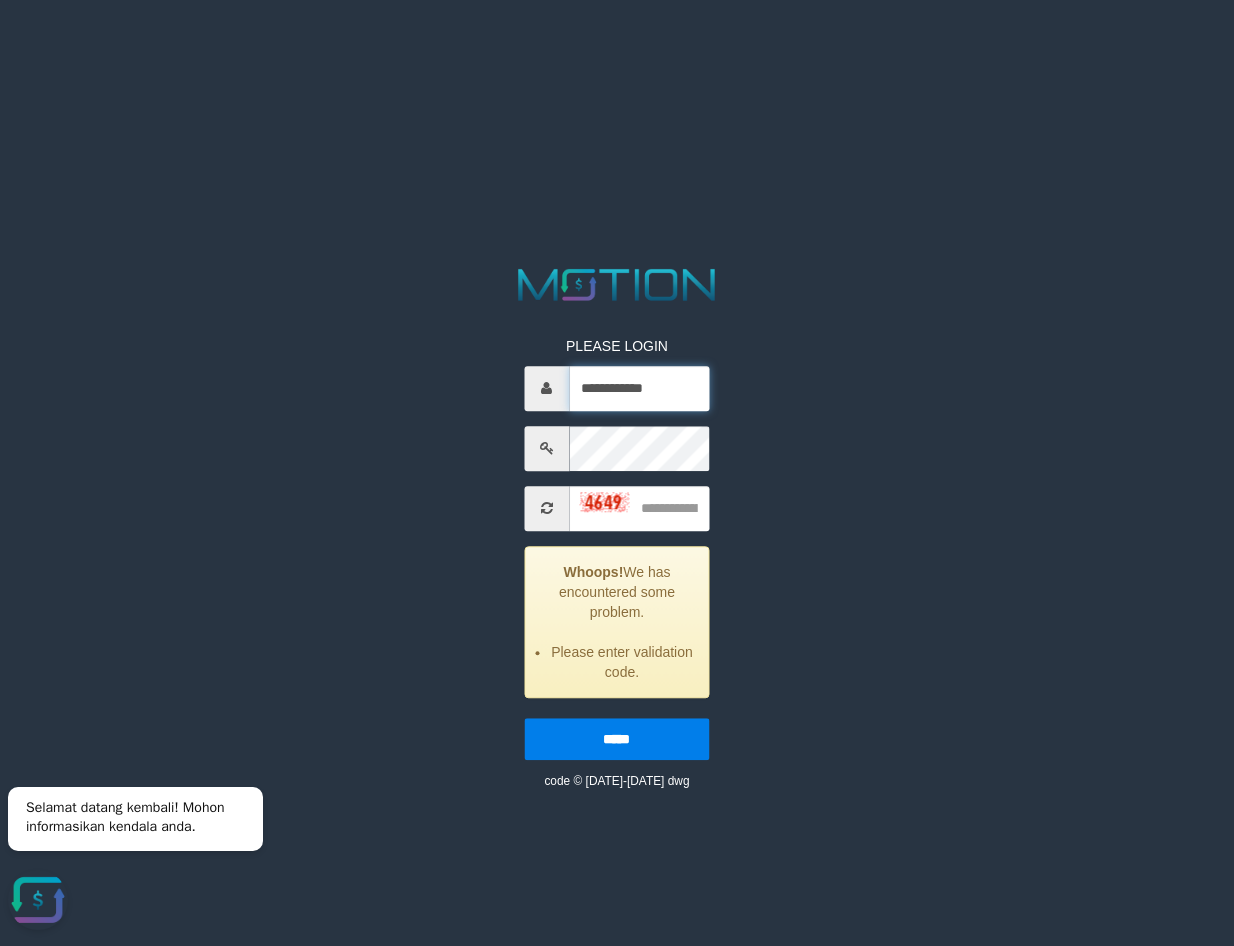 type on "**********" 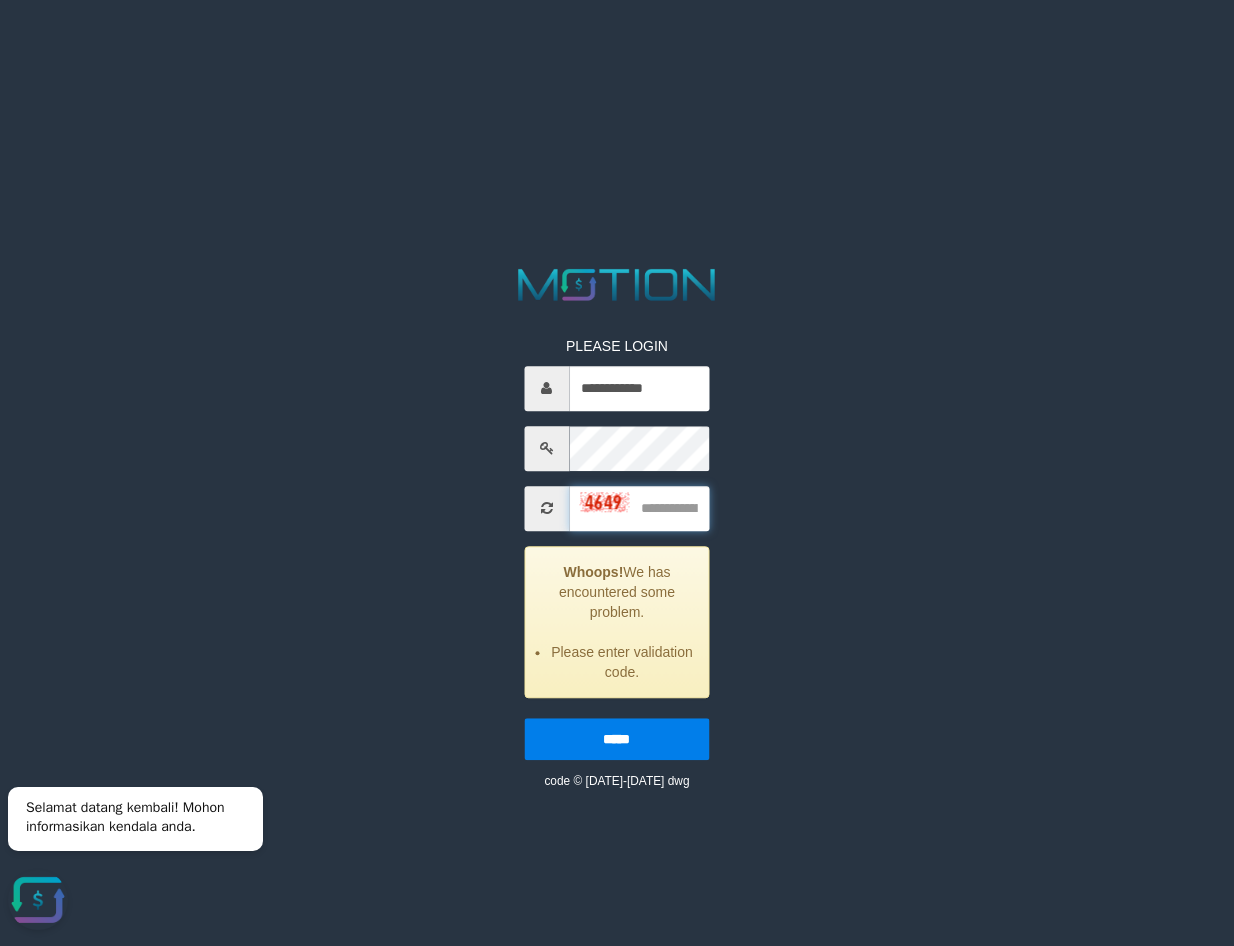 click at bounding box center (639, 508) 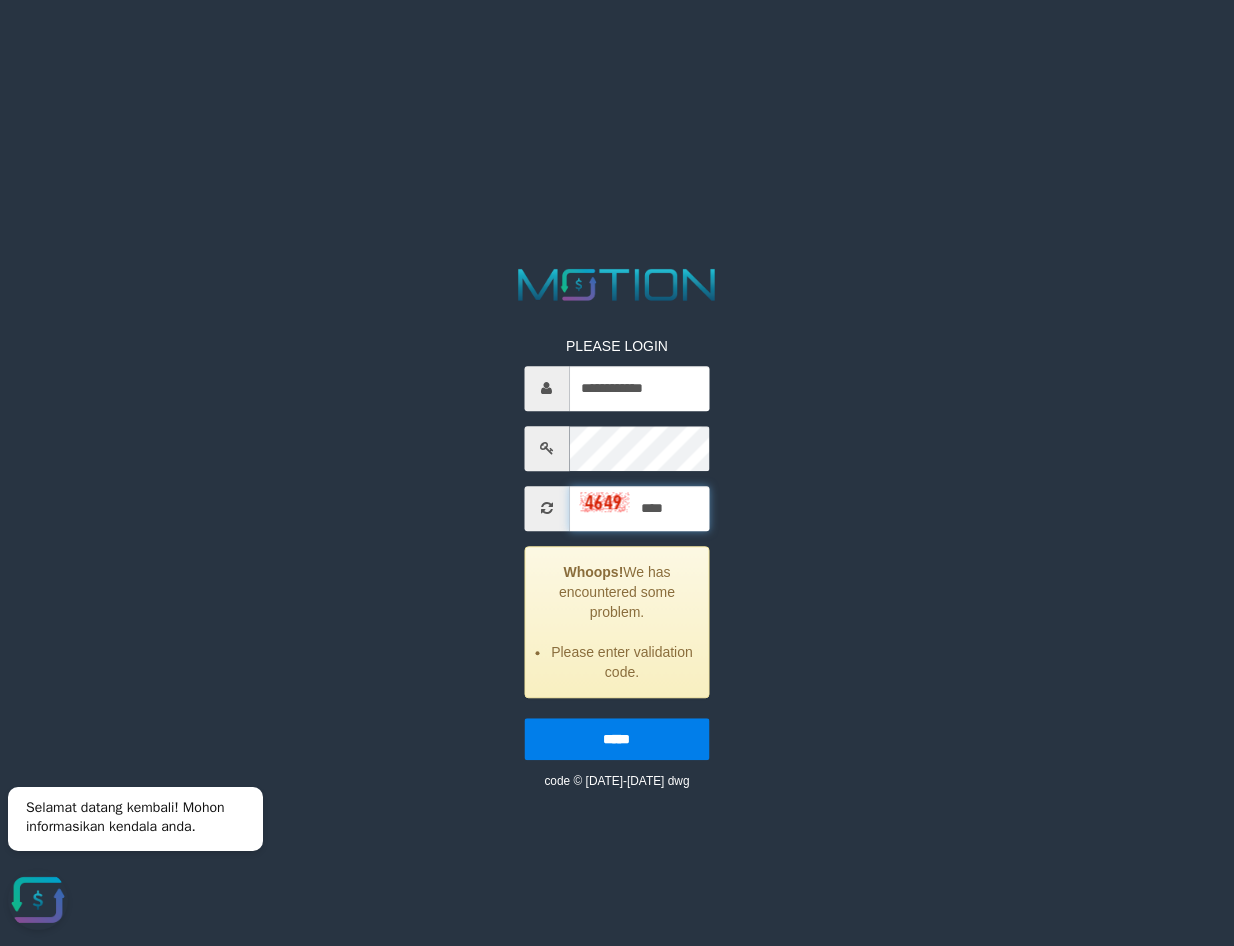 click on "****" at bounding box center (639, 508) 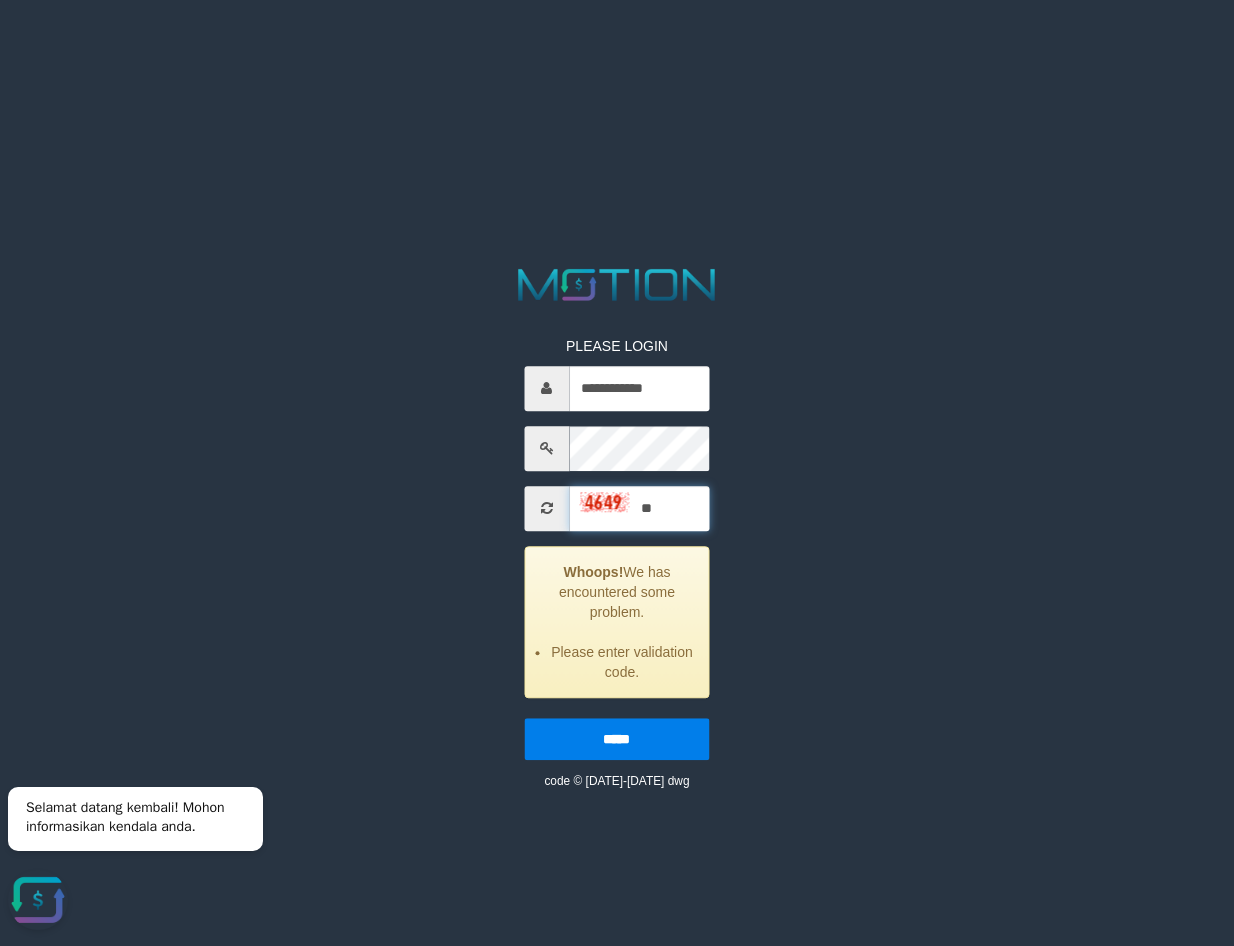 type on "*" 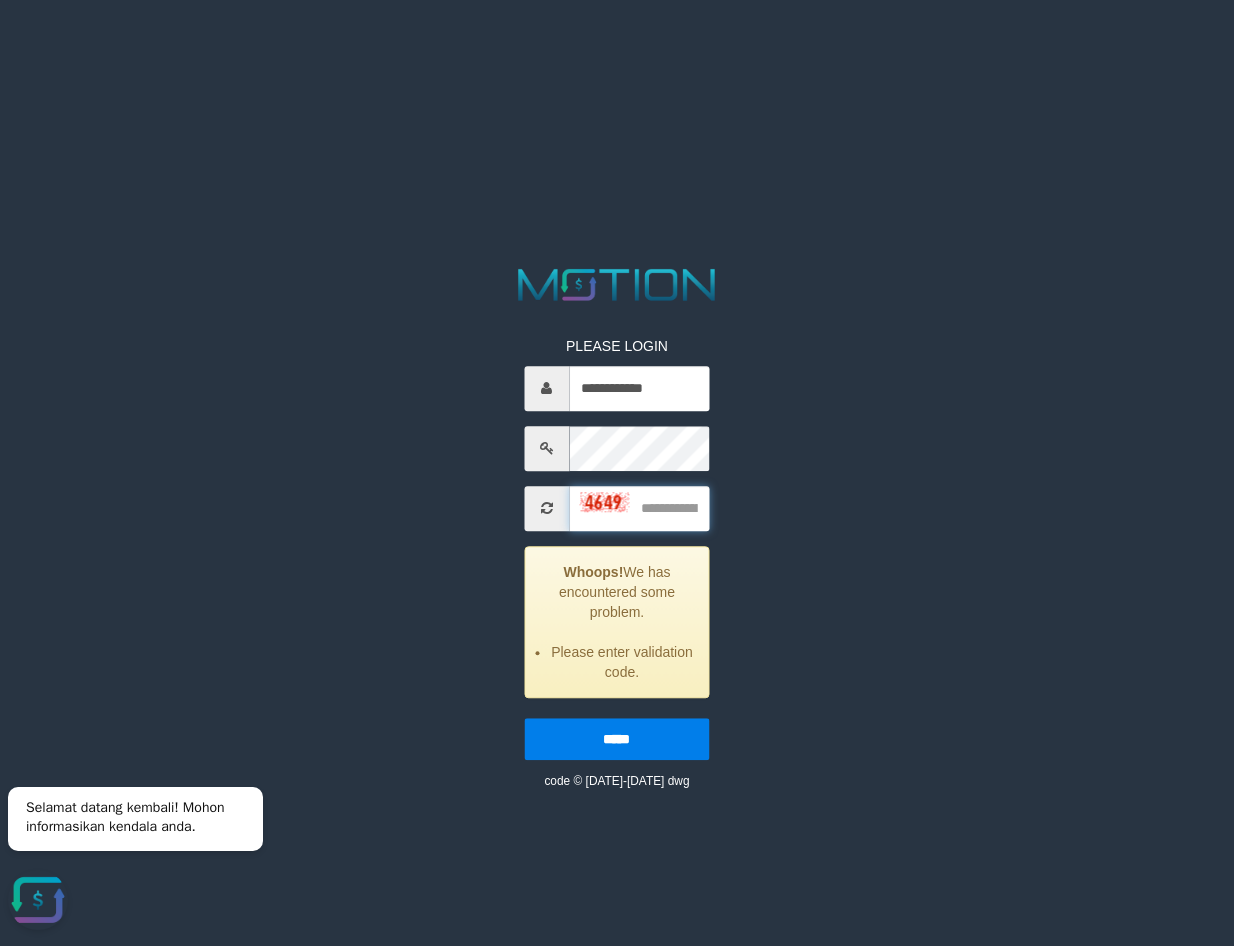click at bounding box center [639, 508] 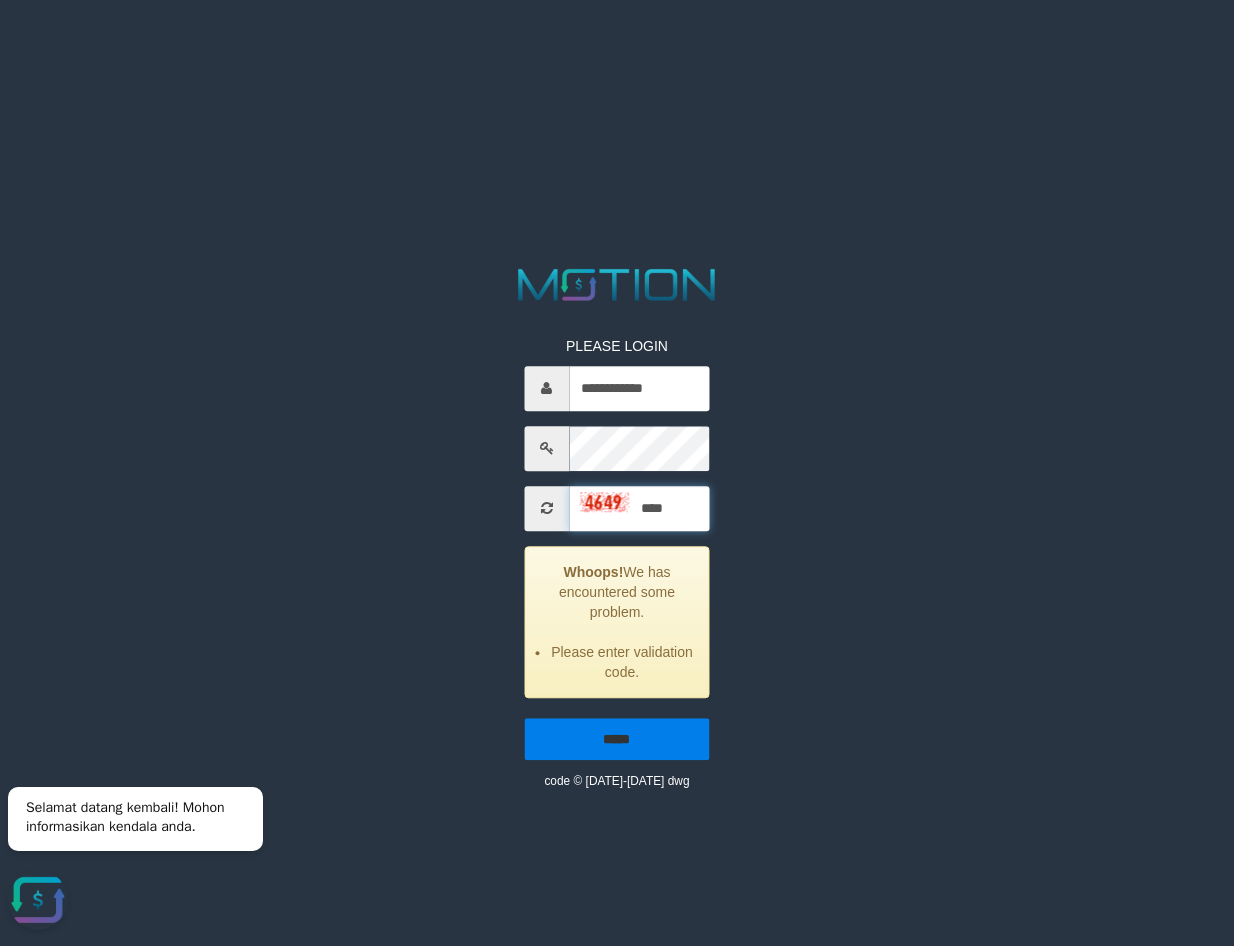 type on "****" 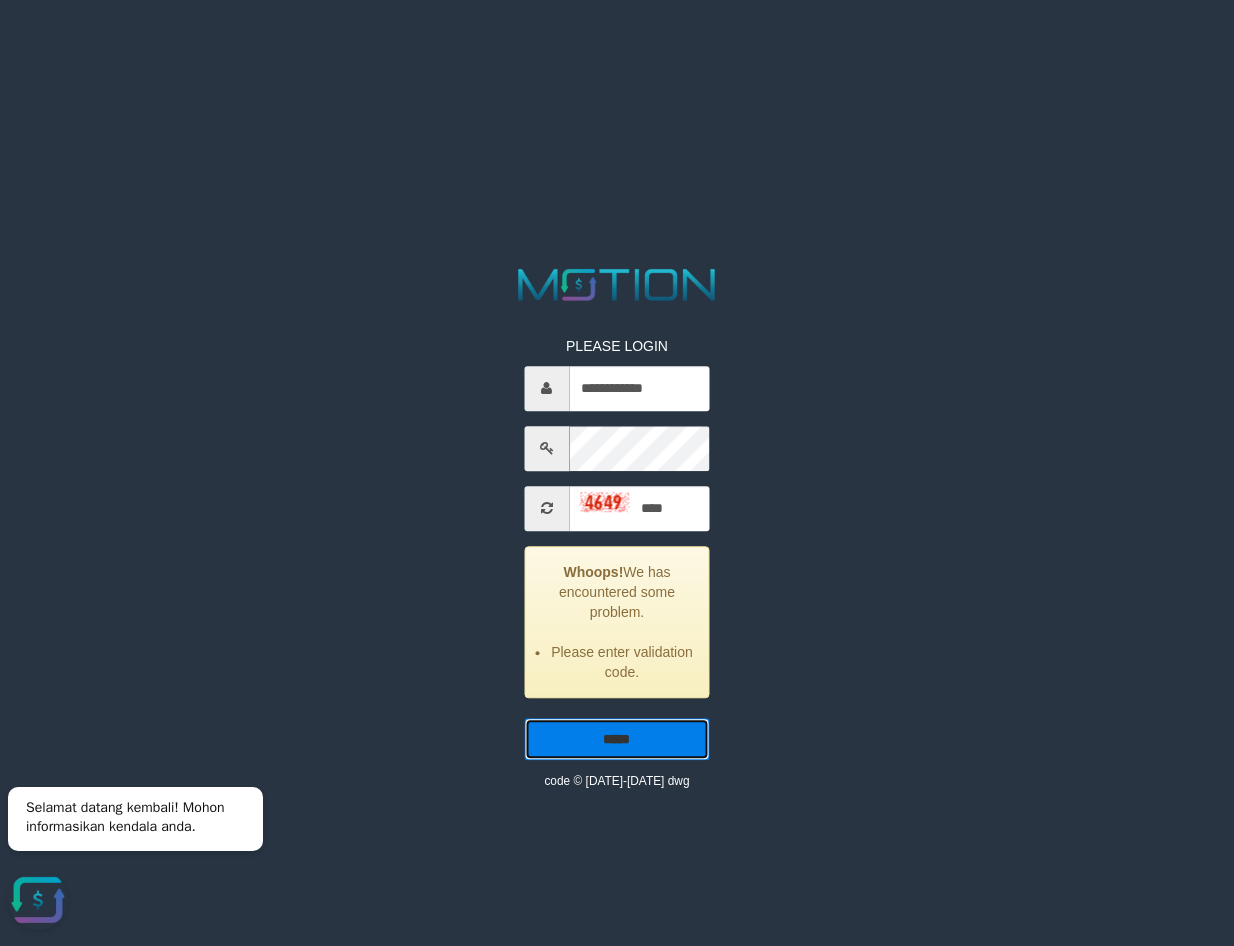 click on "*****" at bounding box center [617, 739] 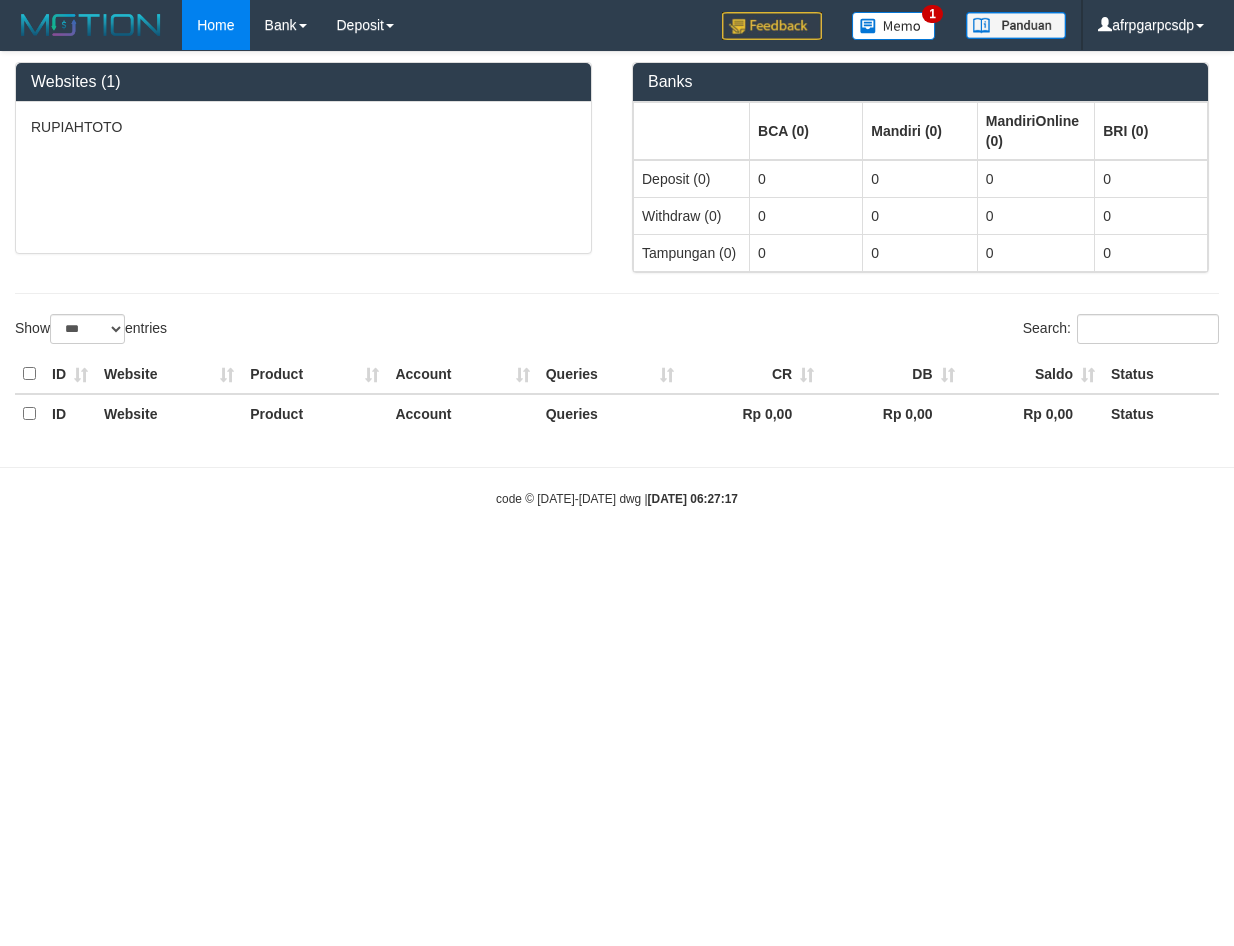 select on "***" 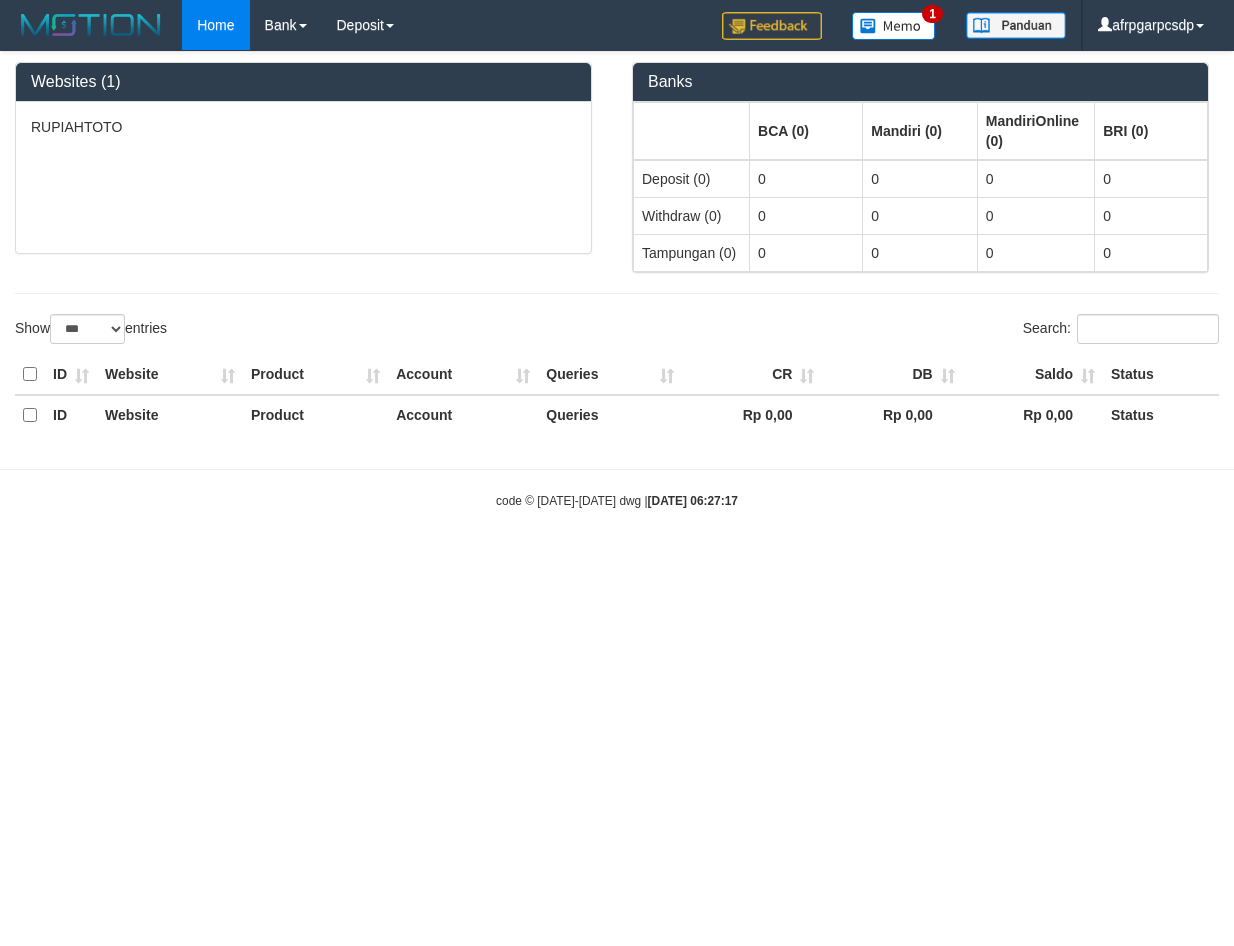 scroll, scrollTop: 0, scrollLeft: 0, axis: both 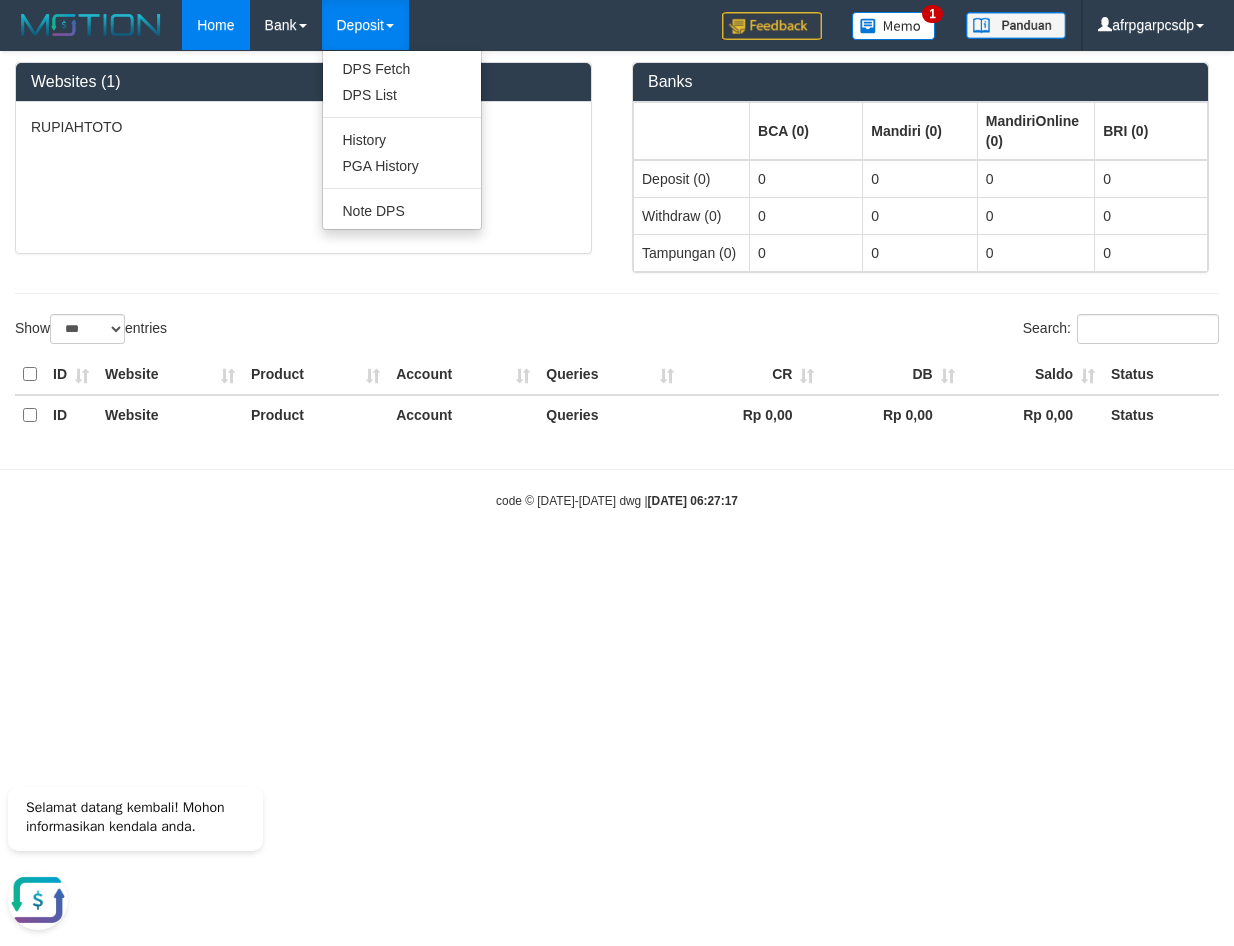 click on "Deposit" at bounding box center (365, 25) 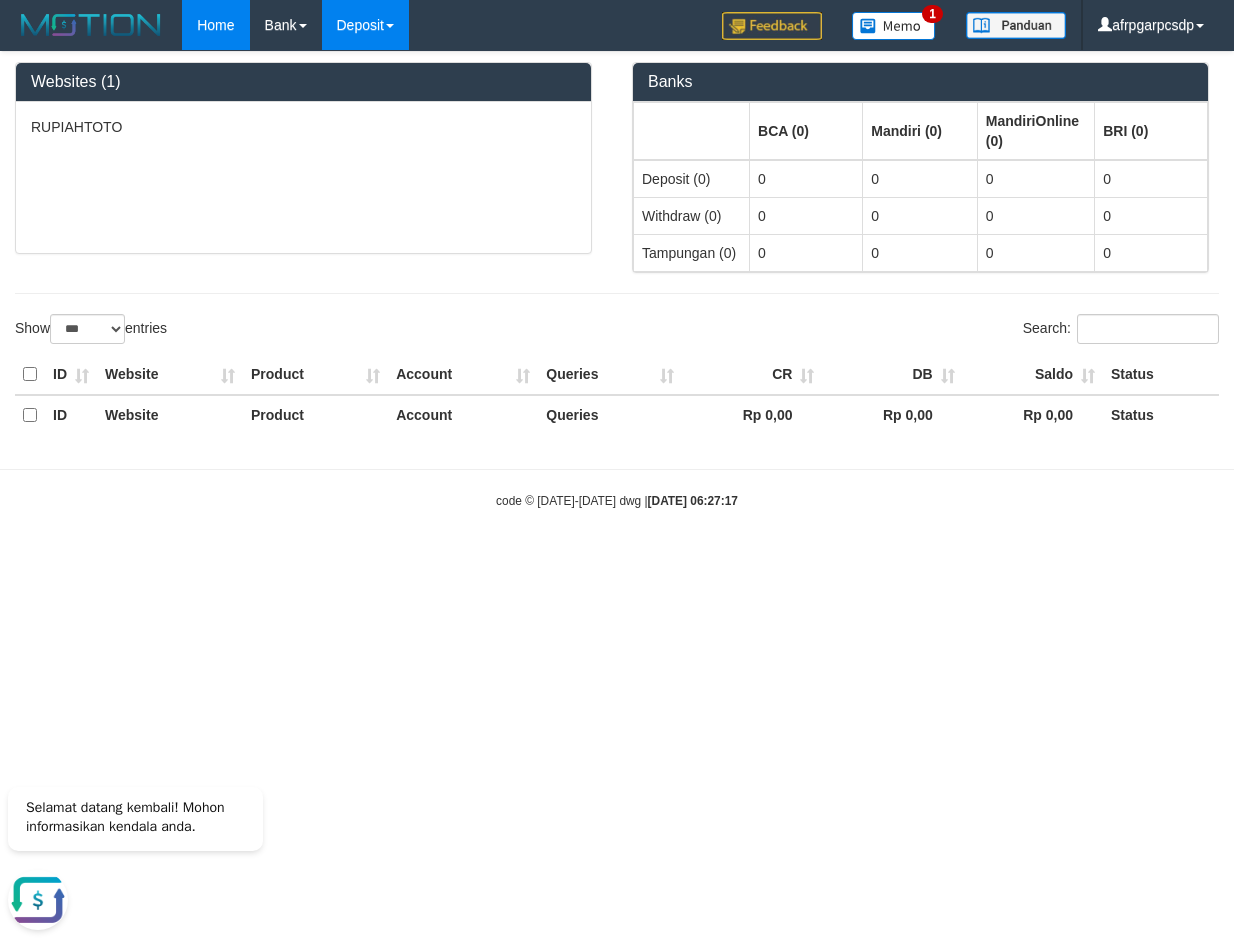 click on "Deposit" at bounding box center (365, 25) 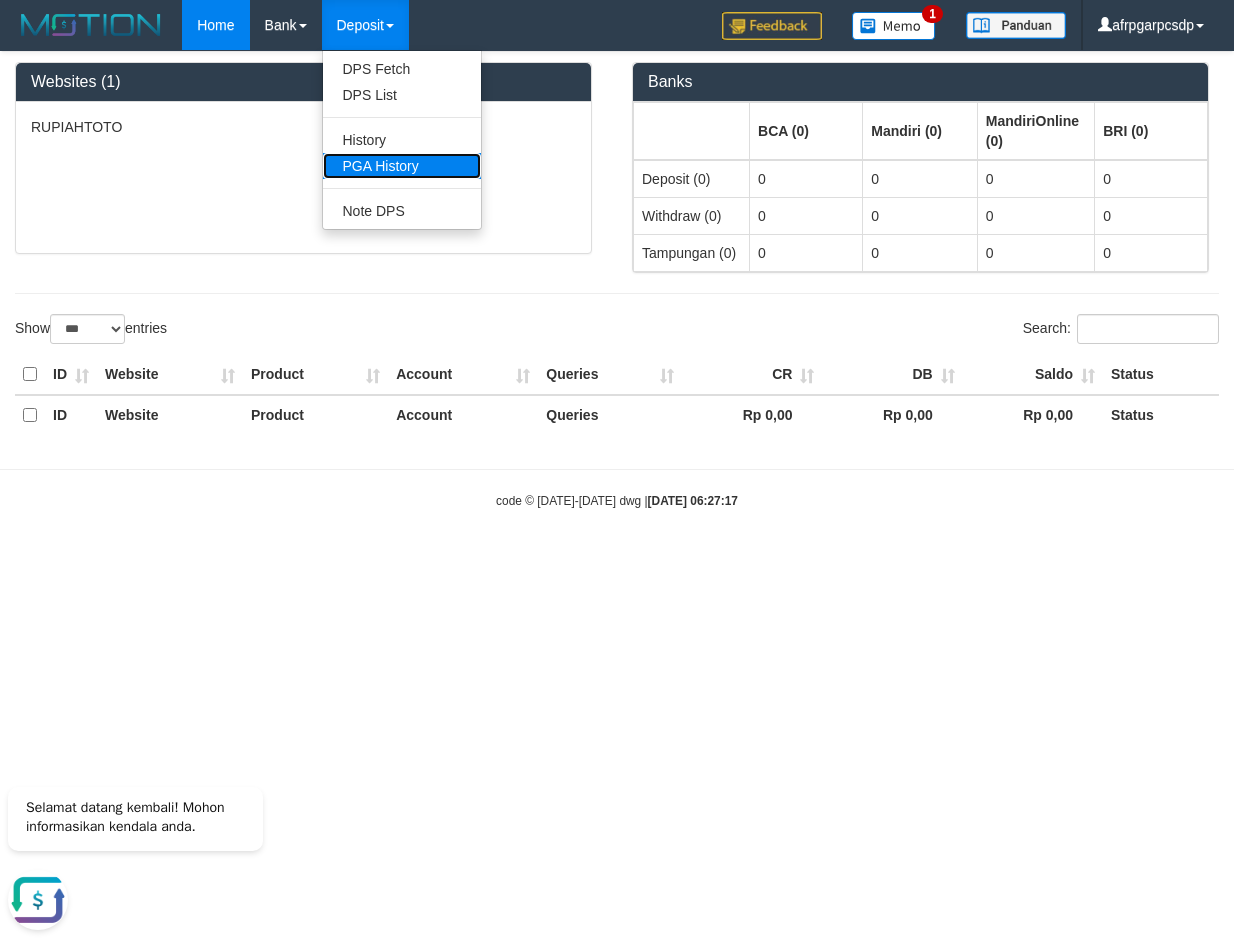 click on "PGA History" at bounding box center [402, 166] 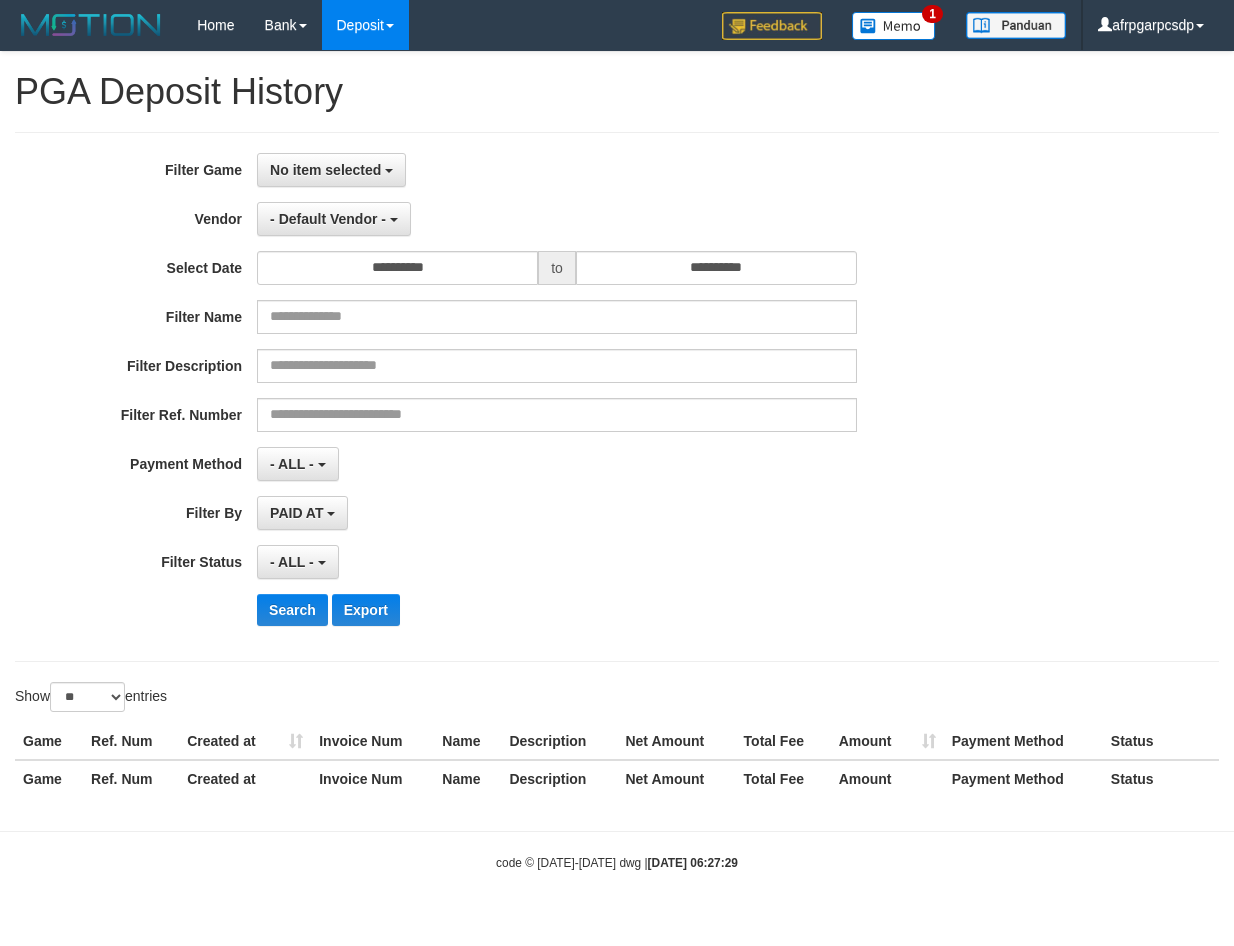 select 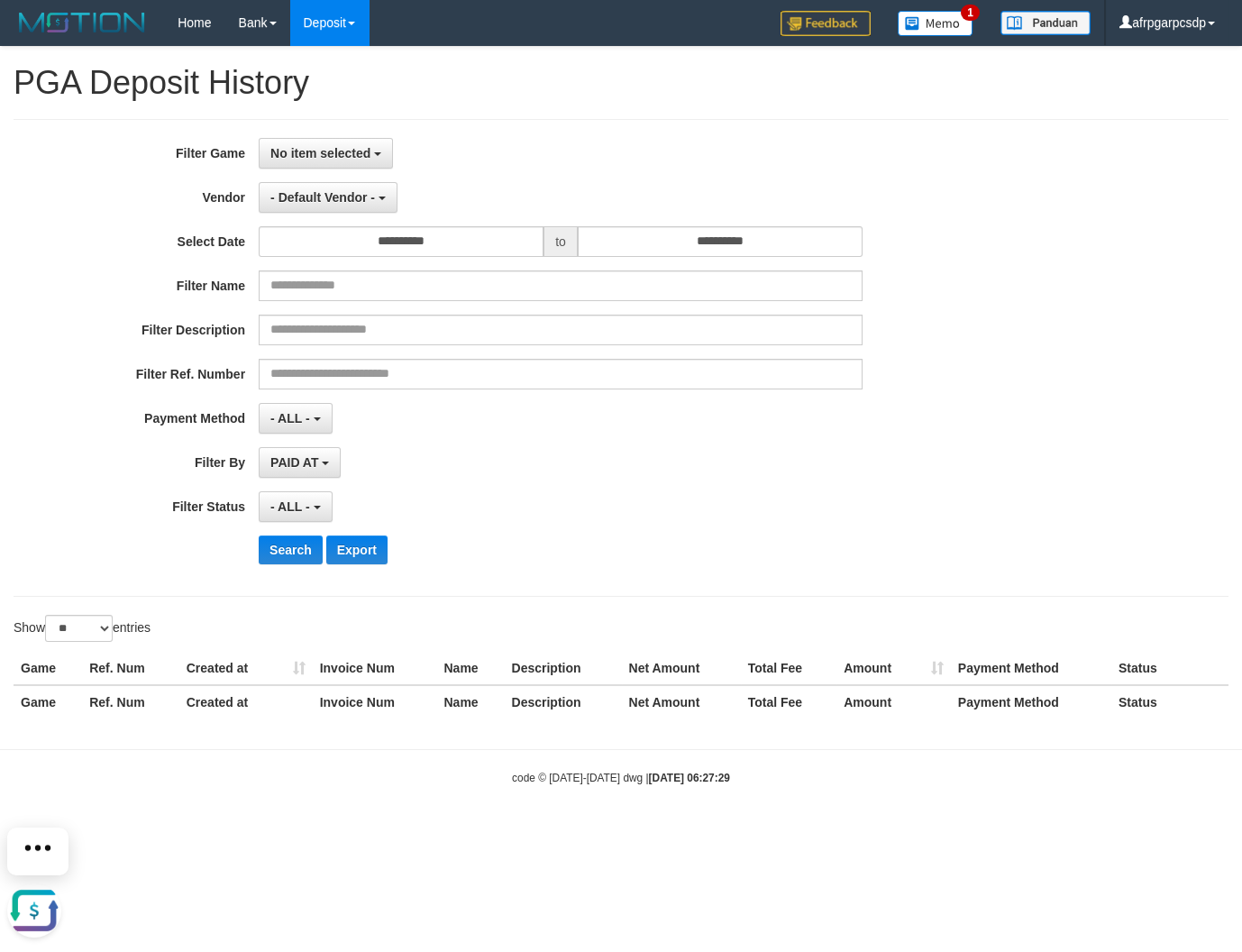 scroll, scrollTop: 0, scrollLeft: 0, axis: both 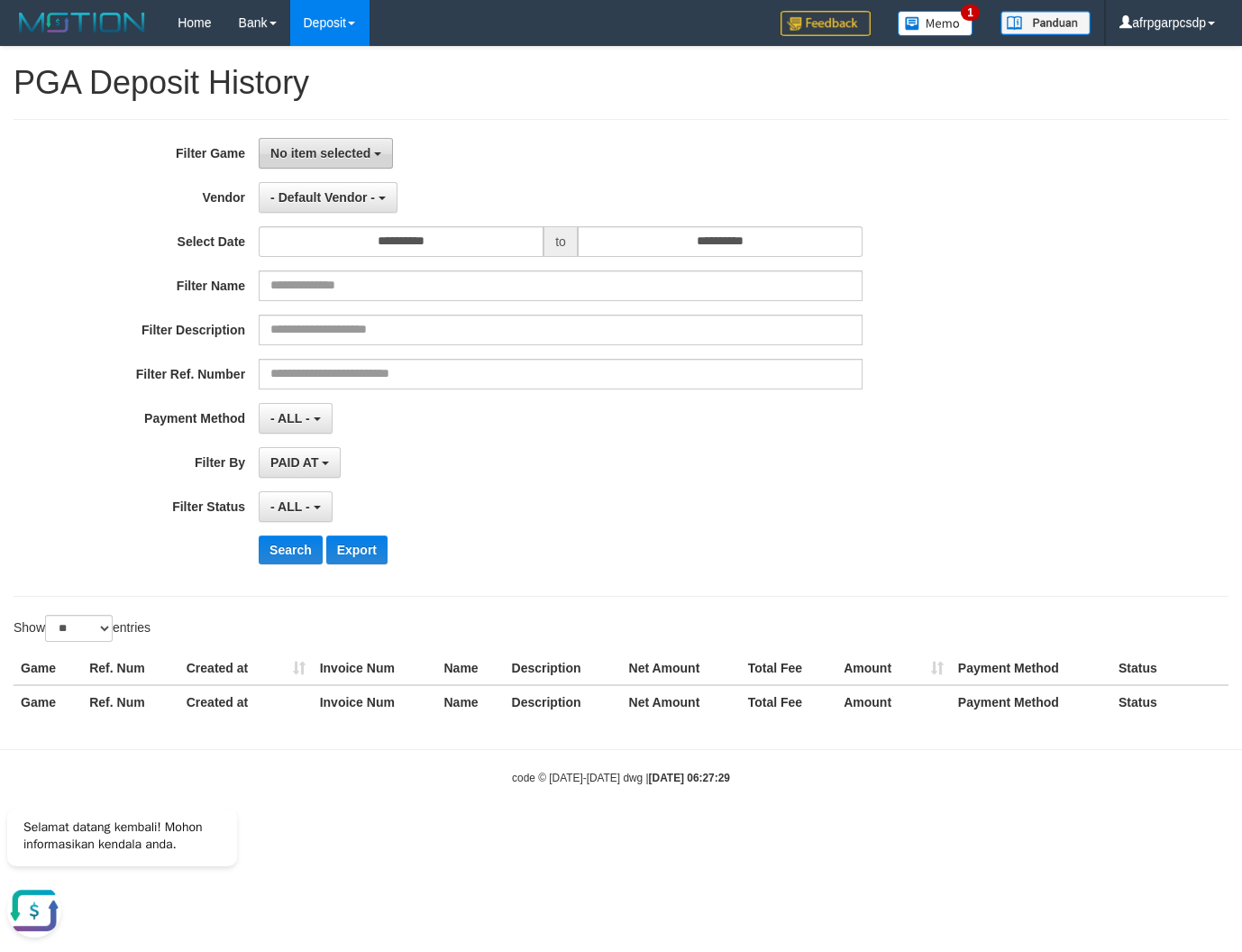 click on "No item selected" at bounding box center [325, 153] 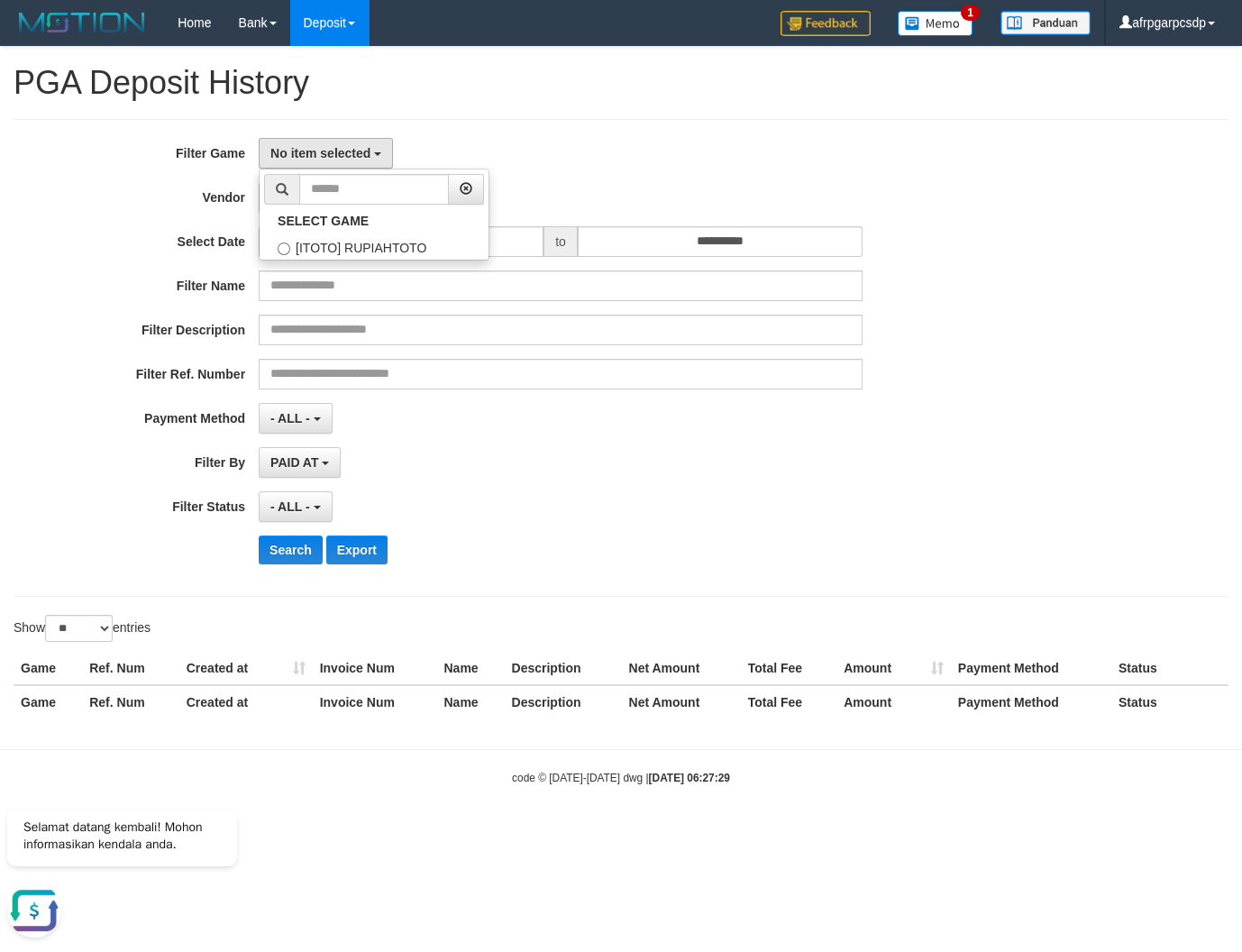 click on "**********" at bounding box center [621, 358] 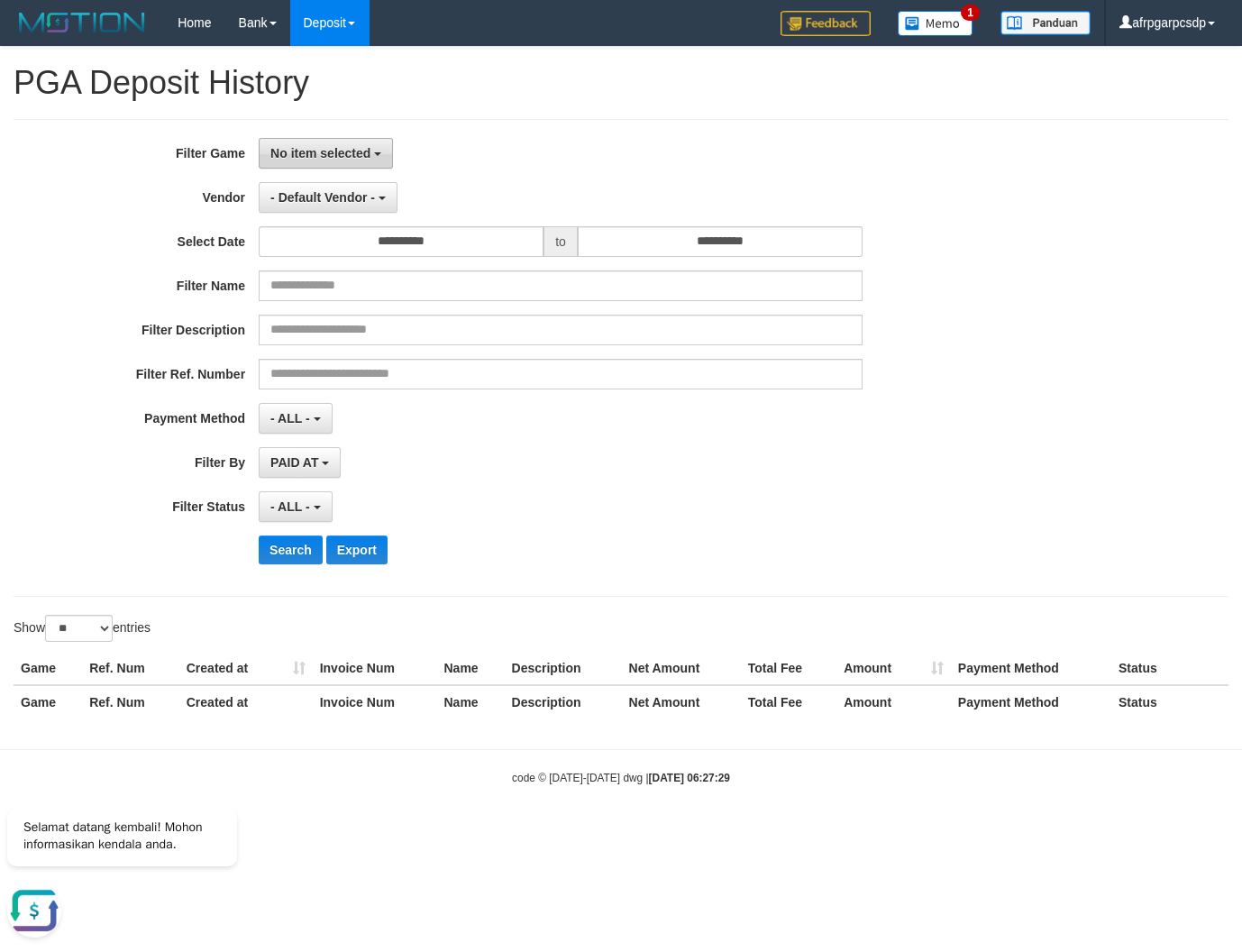 click on "No item selected" at bounding box center [320, 153] 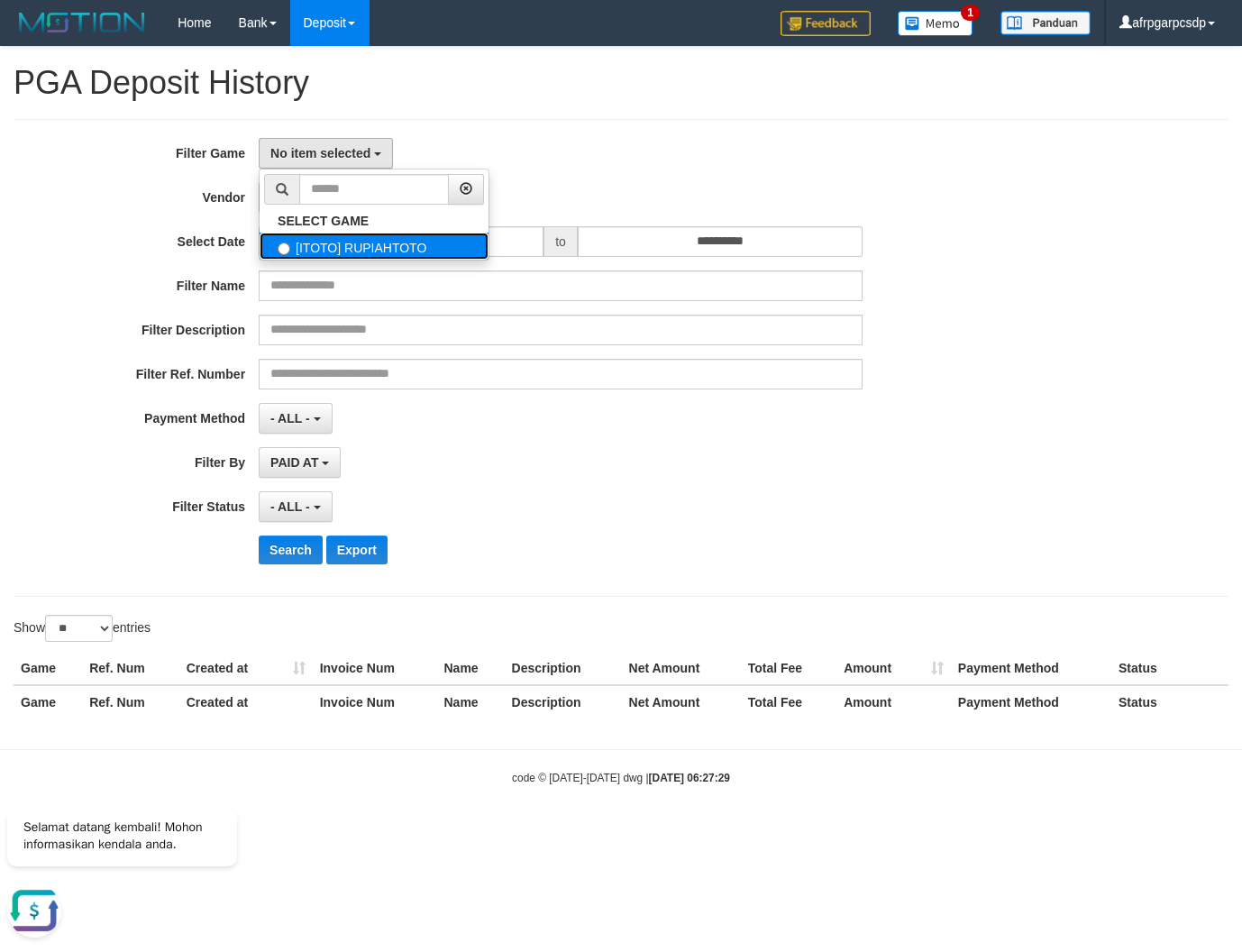 click on "[ITOTO] RUPIAHTOTO" at bounding box center (374, 246) 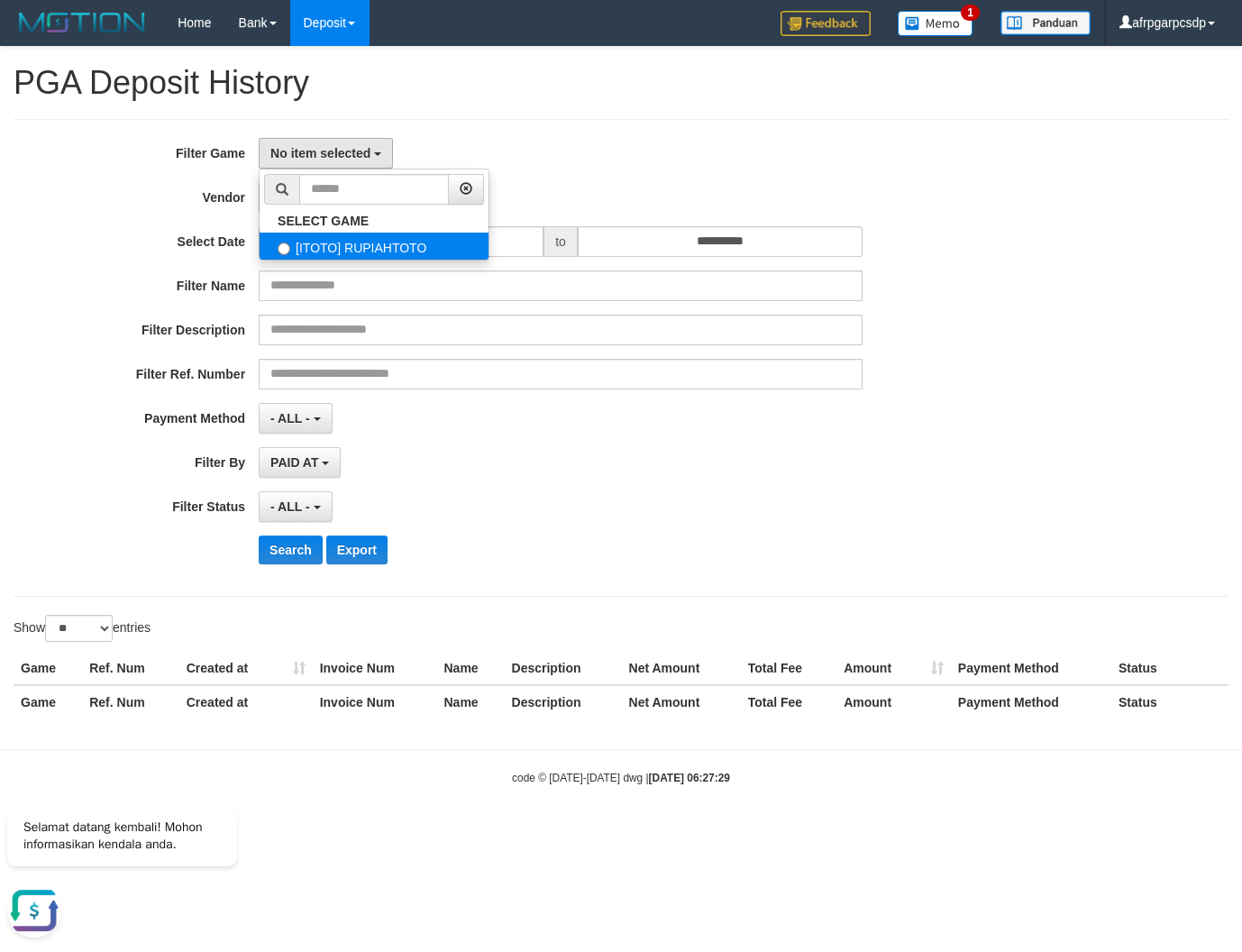 select on "***" 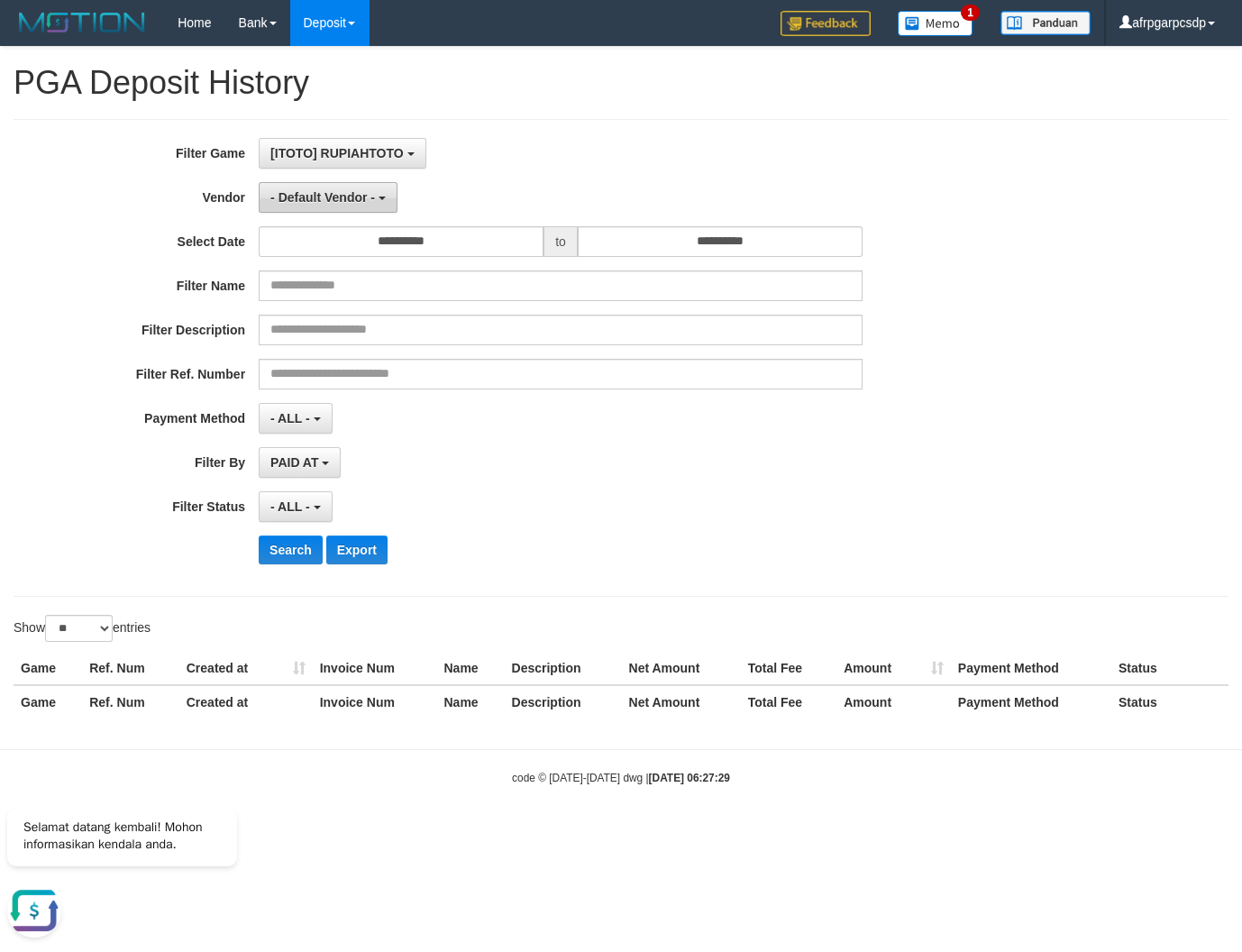 click on "- Default Vendor -" at bounding box center [323, 197] 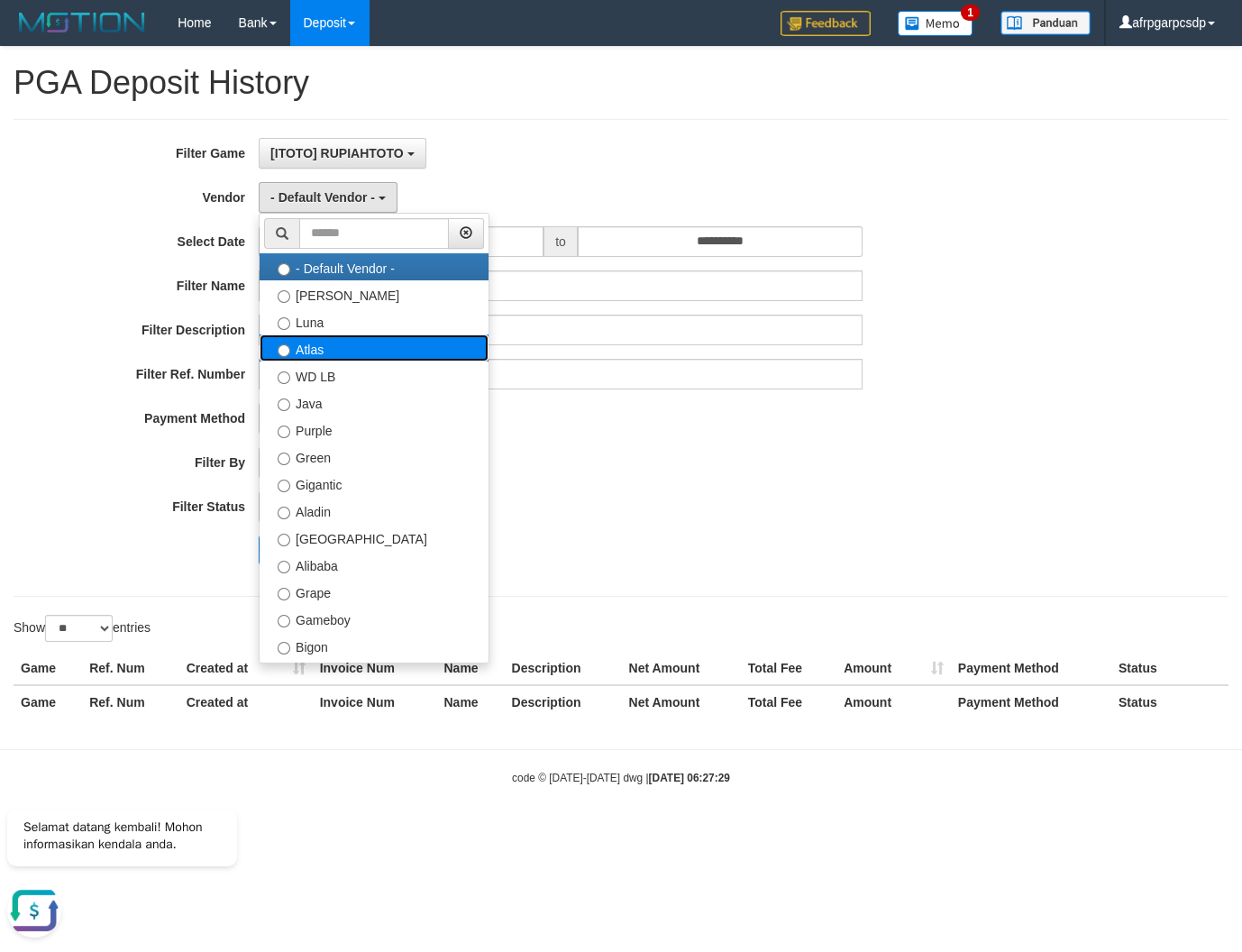 click on "Atlas" at bounding box center (374, 348) 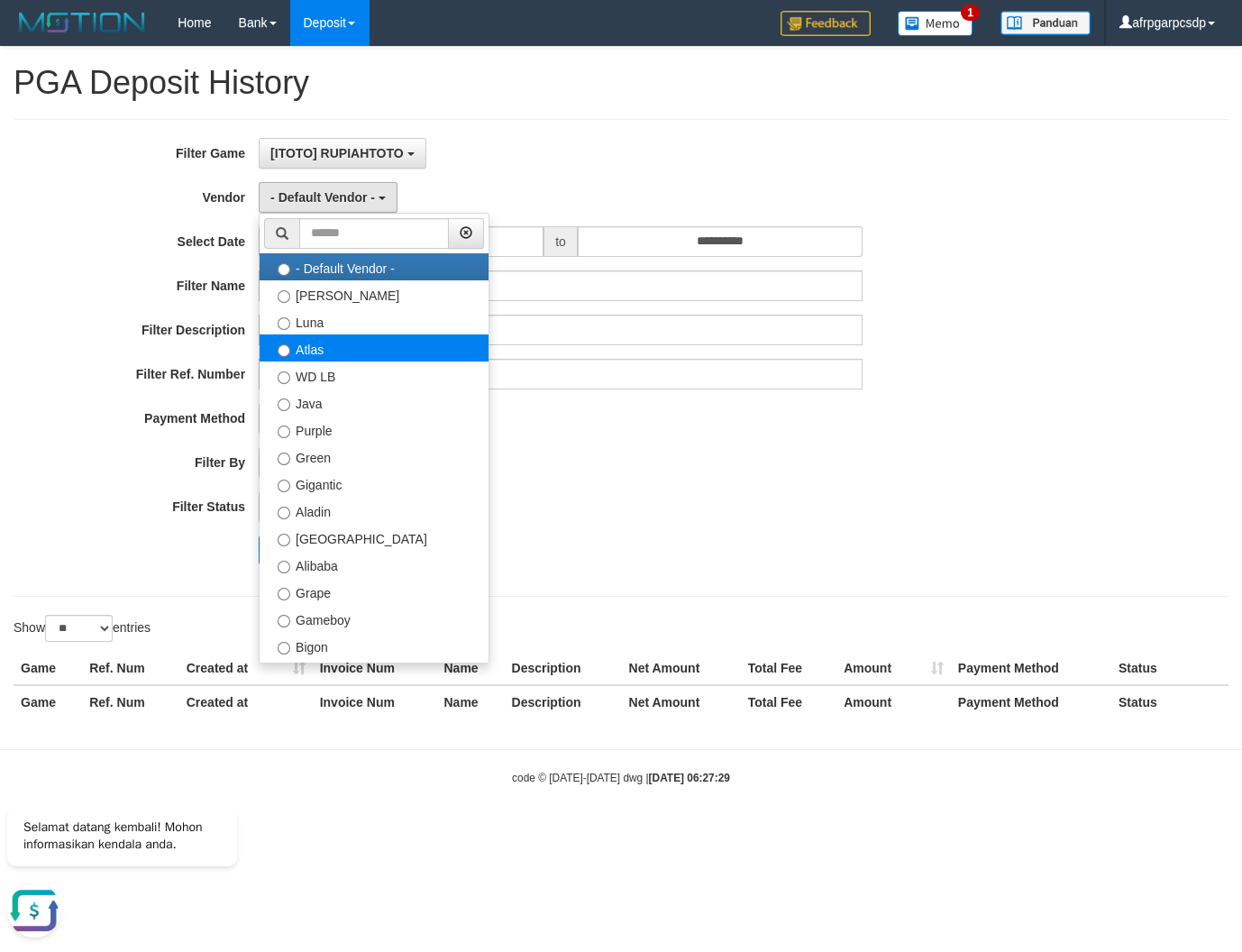 select on "**********" 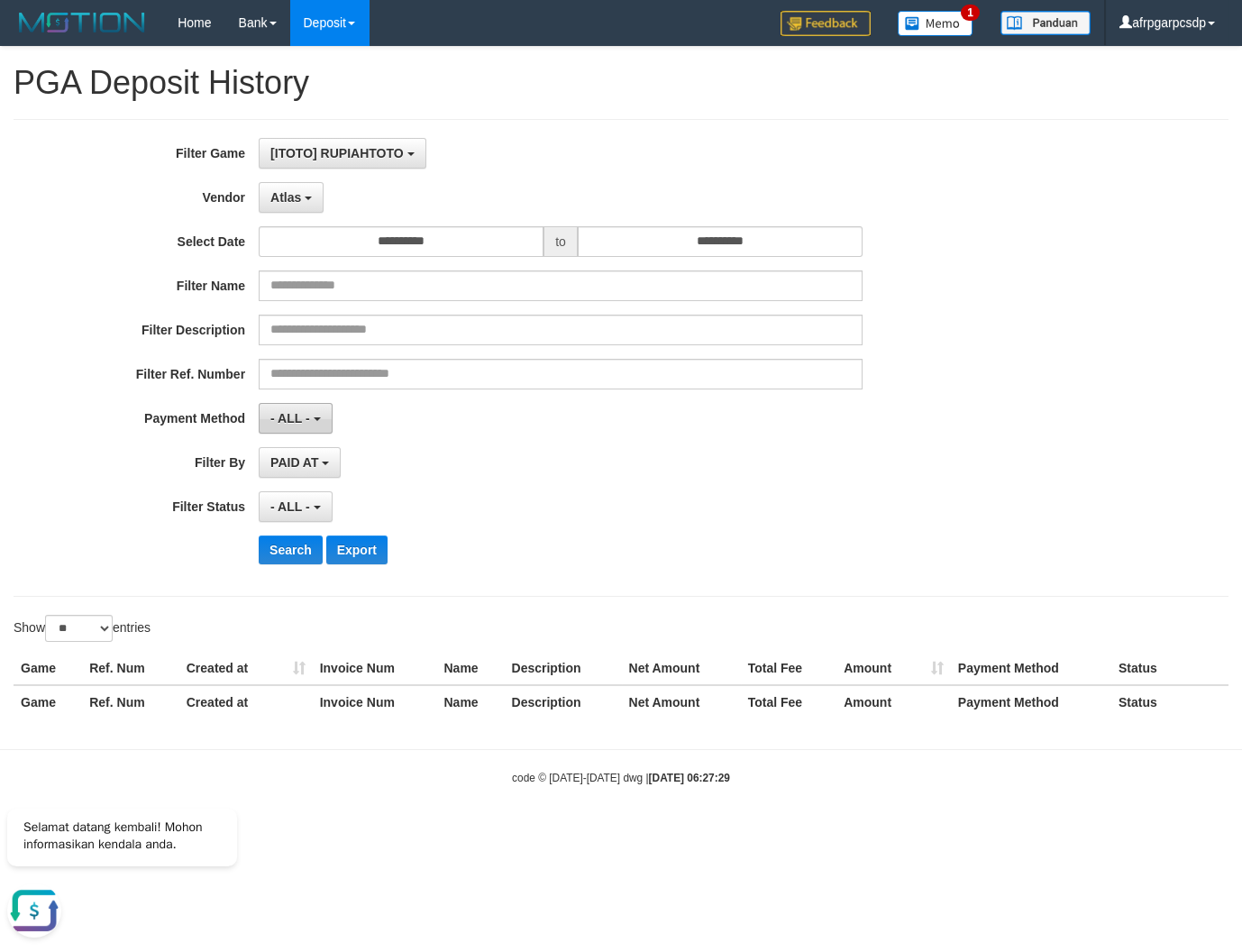 click on "- ALL -" at bounding box center [295, 418] 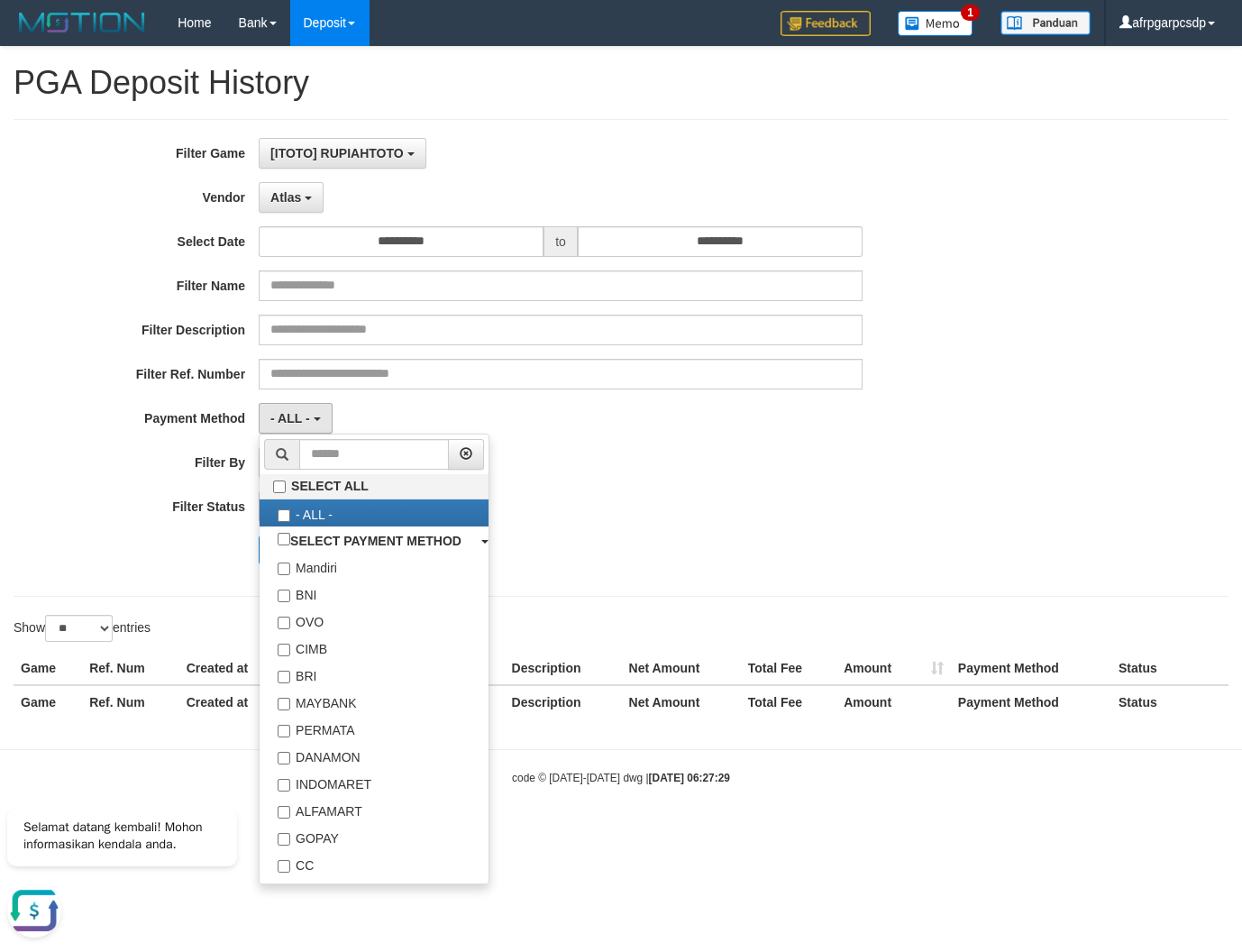 click on "**********" at bounding box center [517, 358] 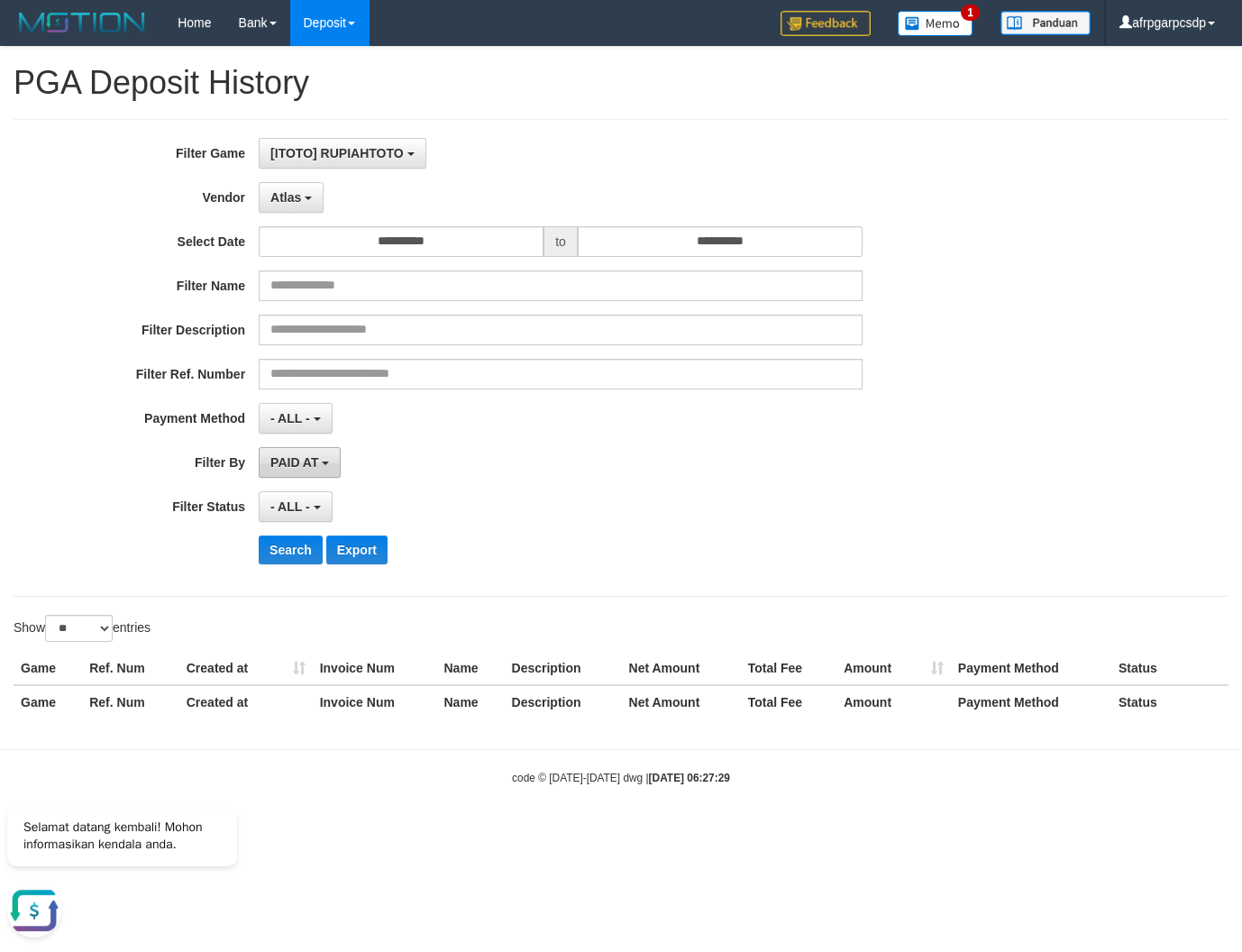 click on "PAID AT" at bounding box center [299, 462] 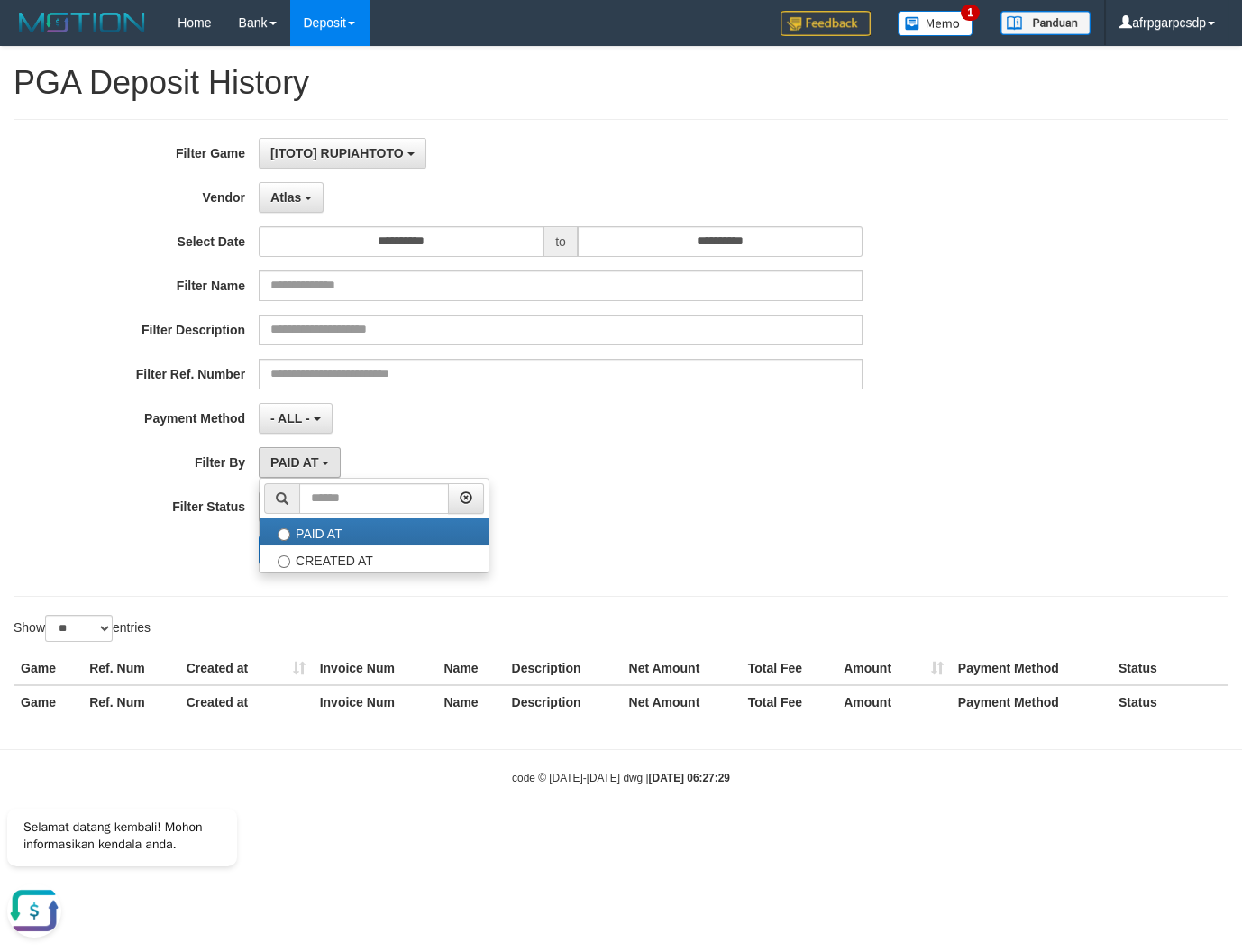 click on "- ALL -    SELECT ALL  - ALL -  SELECT STATUS
PENDING/UNPAID
PAID
CANCELED
EXPIRED" at bounding box center (561, 507) 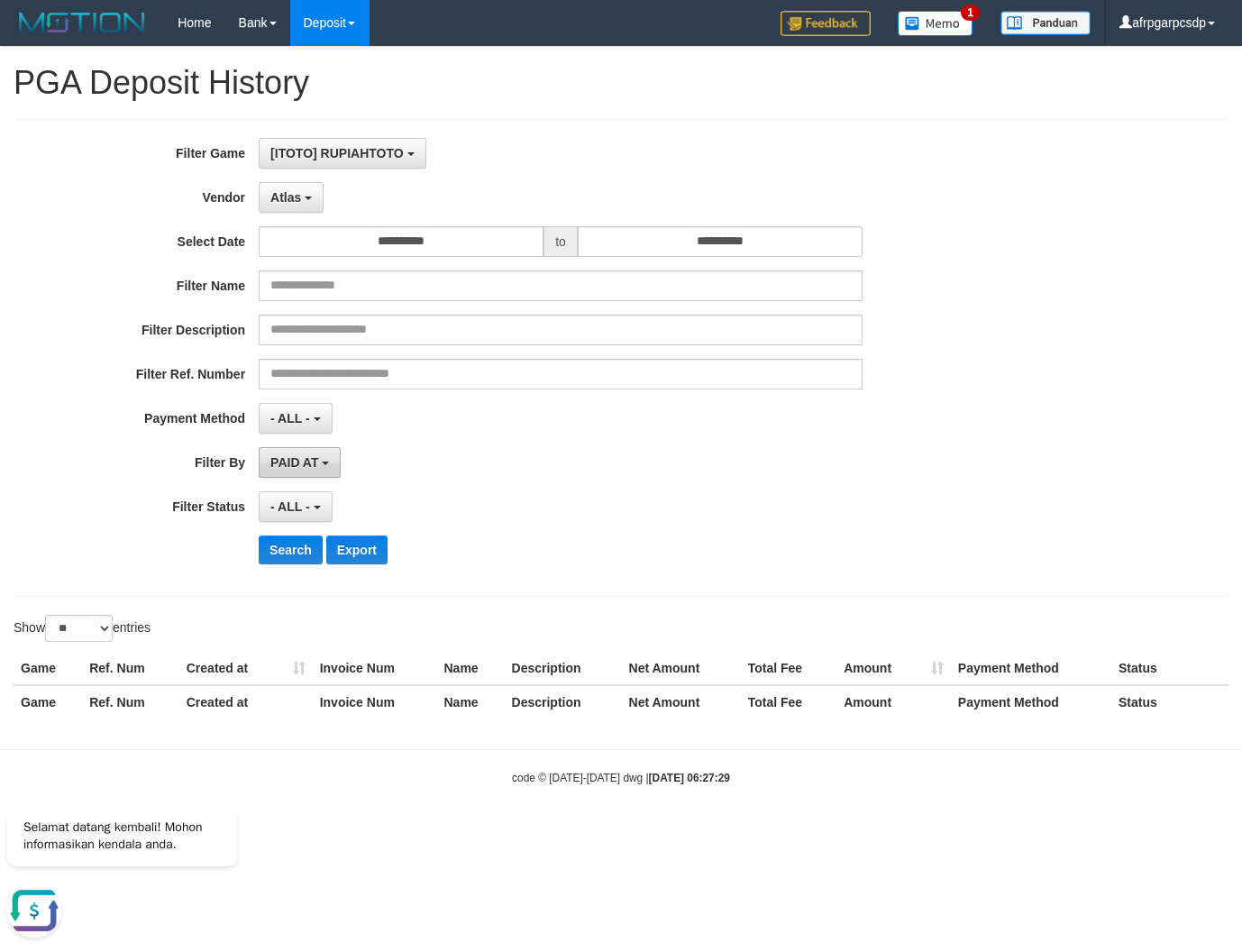 click on "PAID AT" at bounding box center (294, 462) 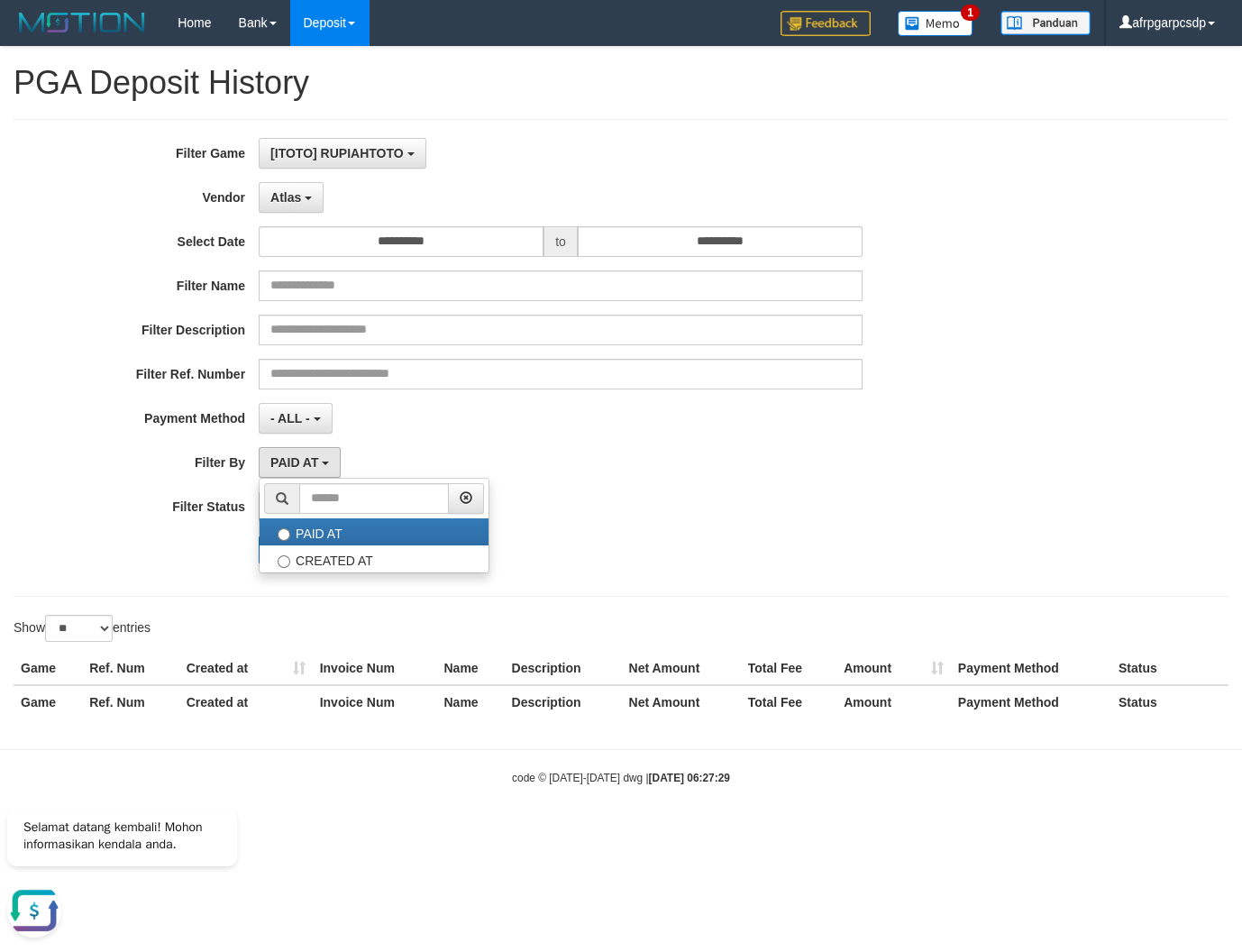 click on "**********" at bounding box center [517, 358] 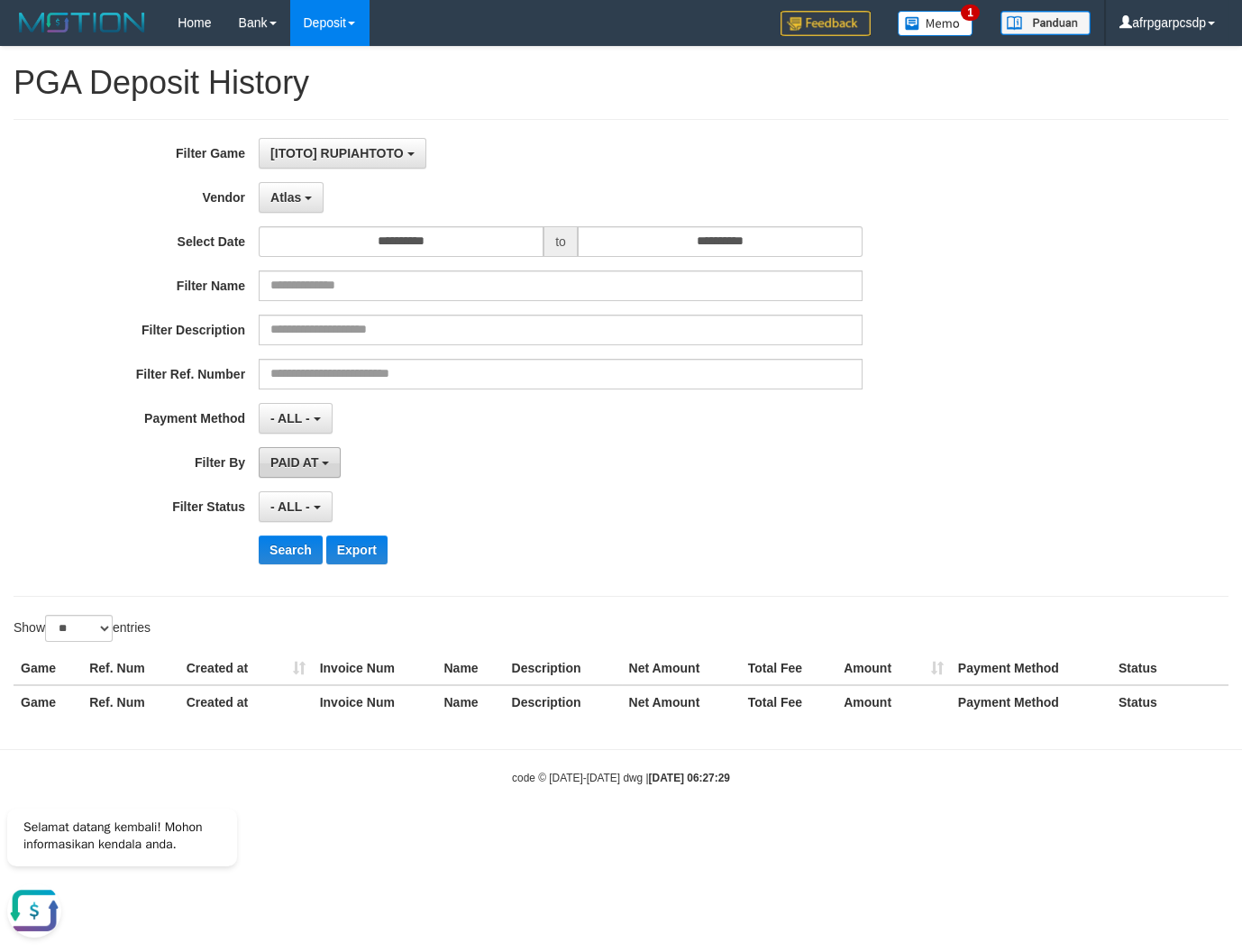 click at bounding box center (325, 463) 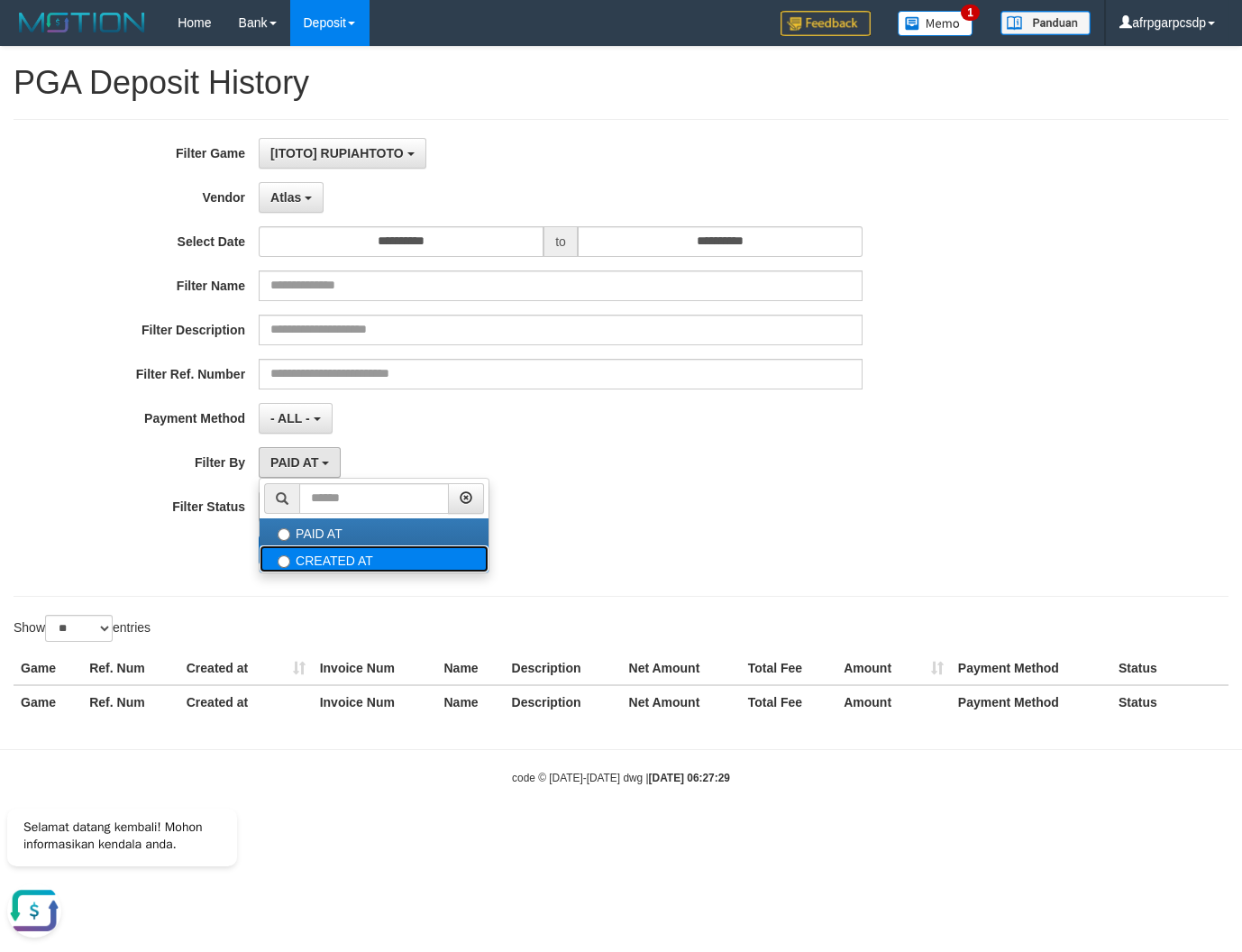 click on "CREATED AT" at bounding box center [374, 559] 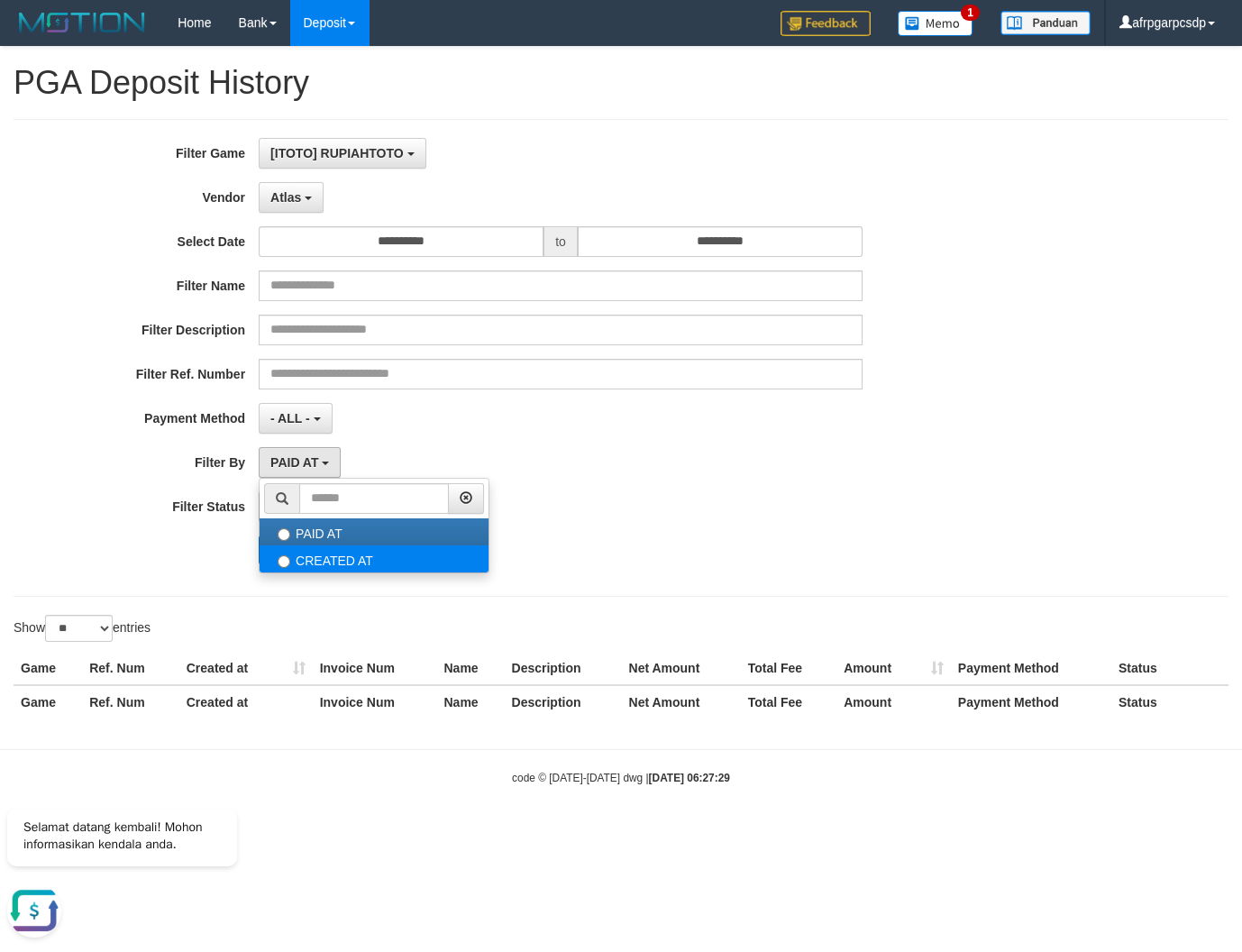 select on "*" 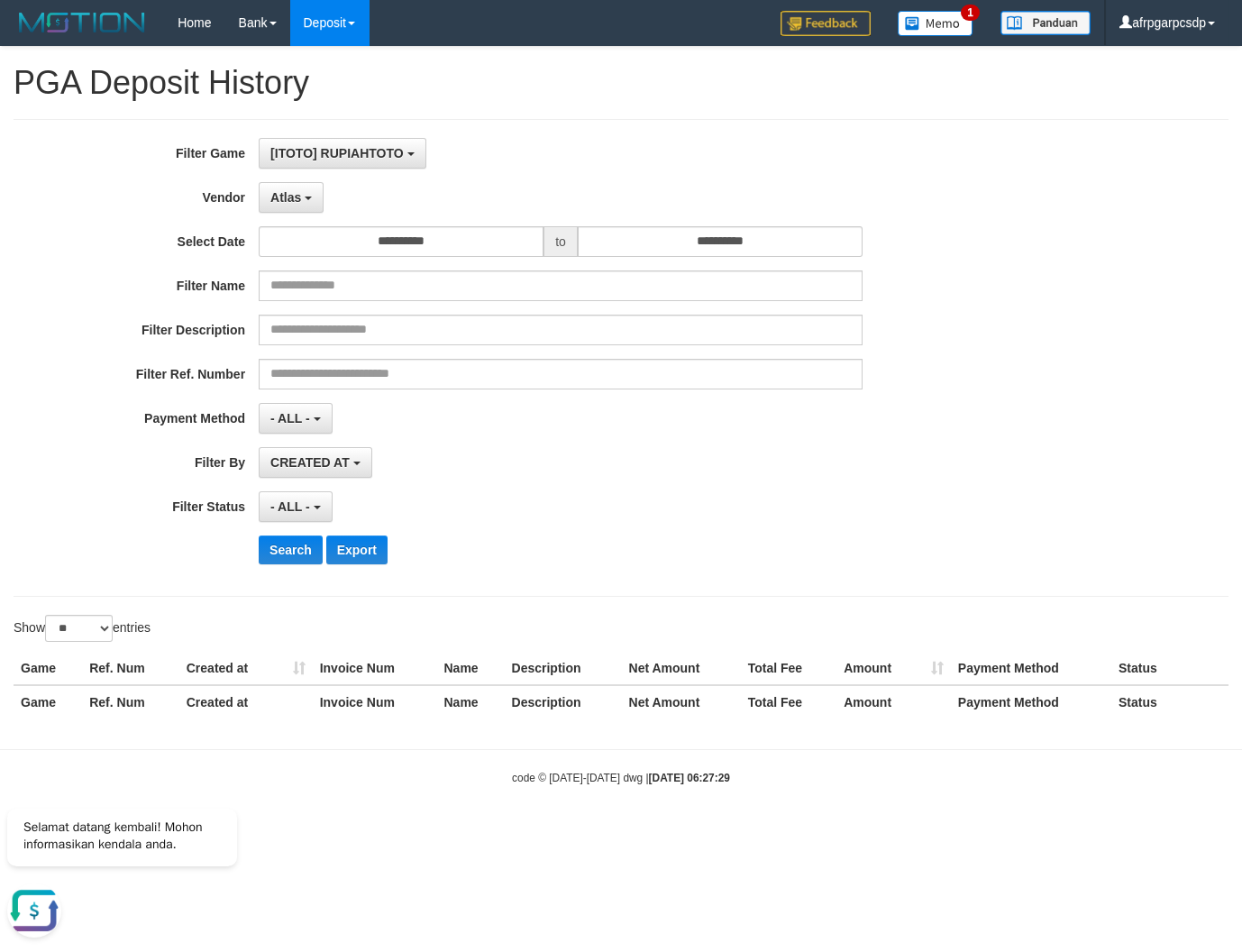 click on "- ALL -    SELECT ALL  - ALL -  SELECT STATUS
PENDING/UNPAID
PAID
CANCELED
EXPIRED" at bounding box center (561, 507) 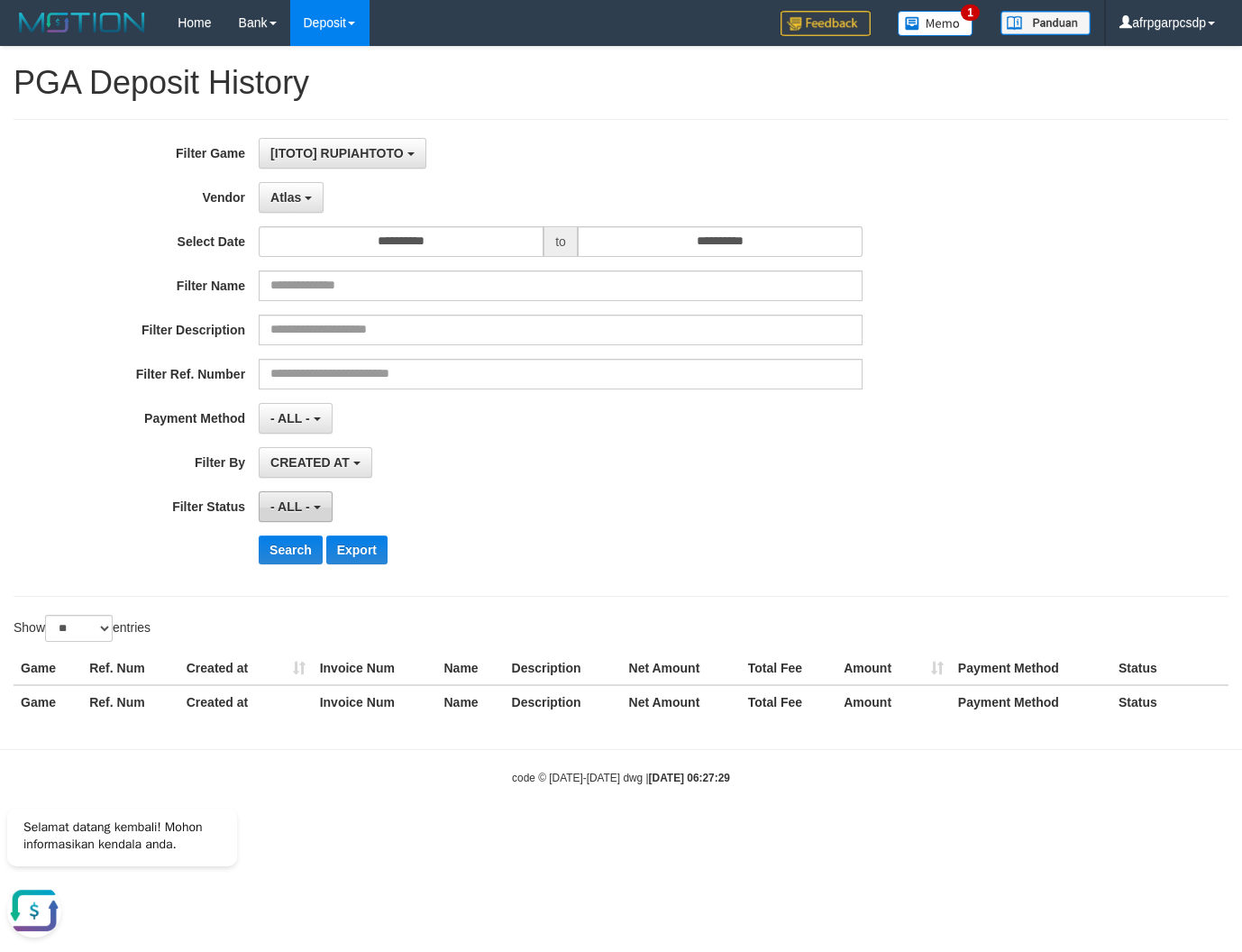 click on "- ALL -" at bounding box center (295, 507) 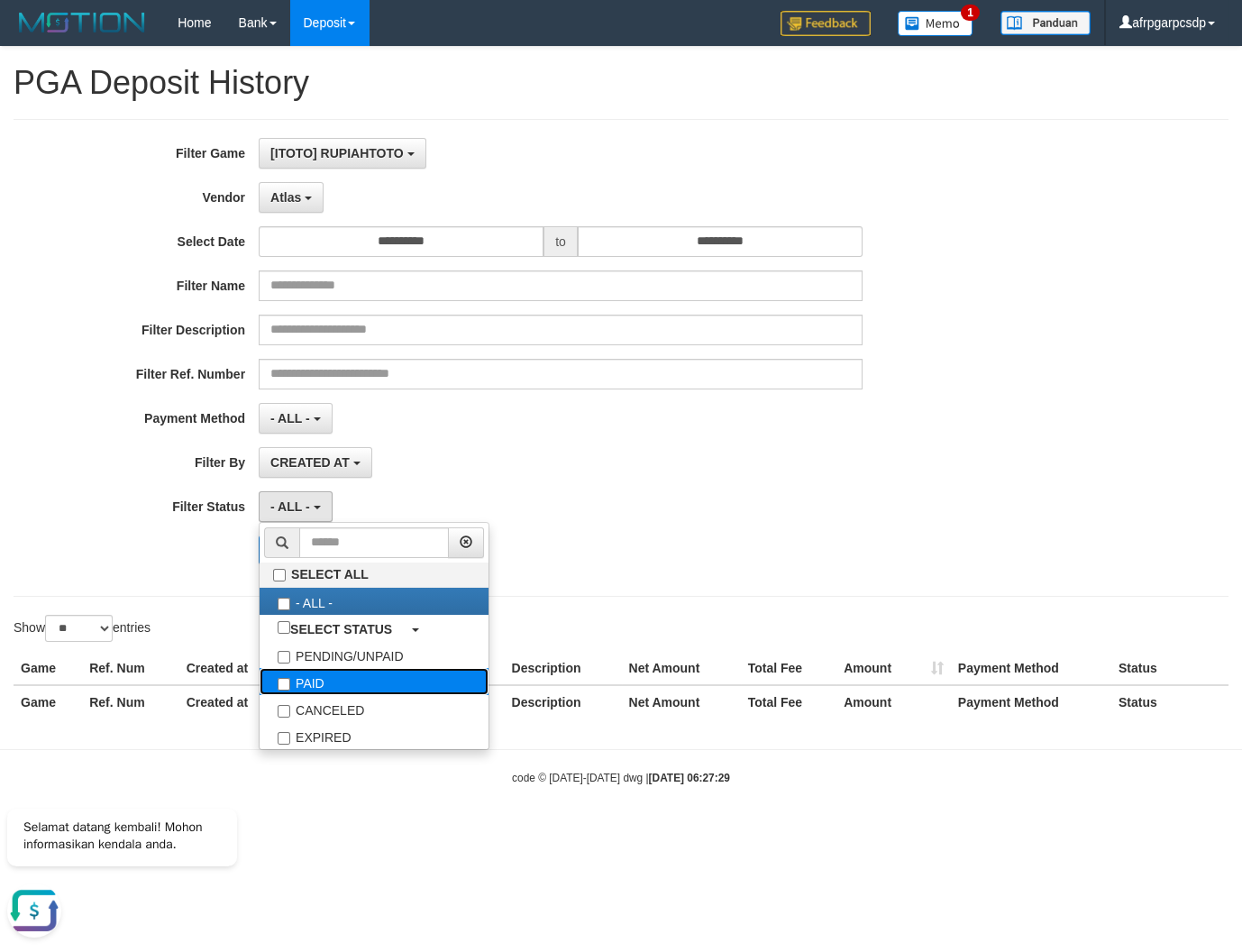 click on "PAID" at bounding box center (374, 682) 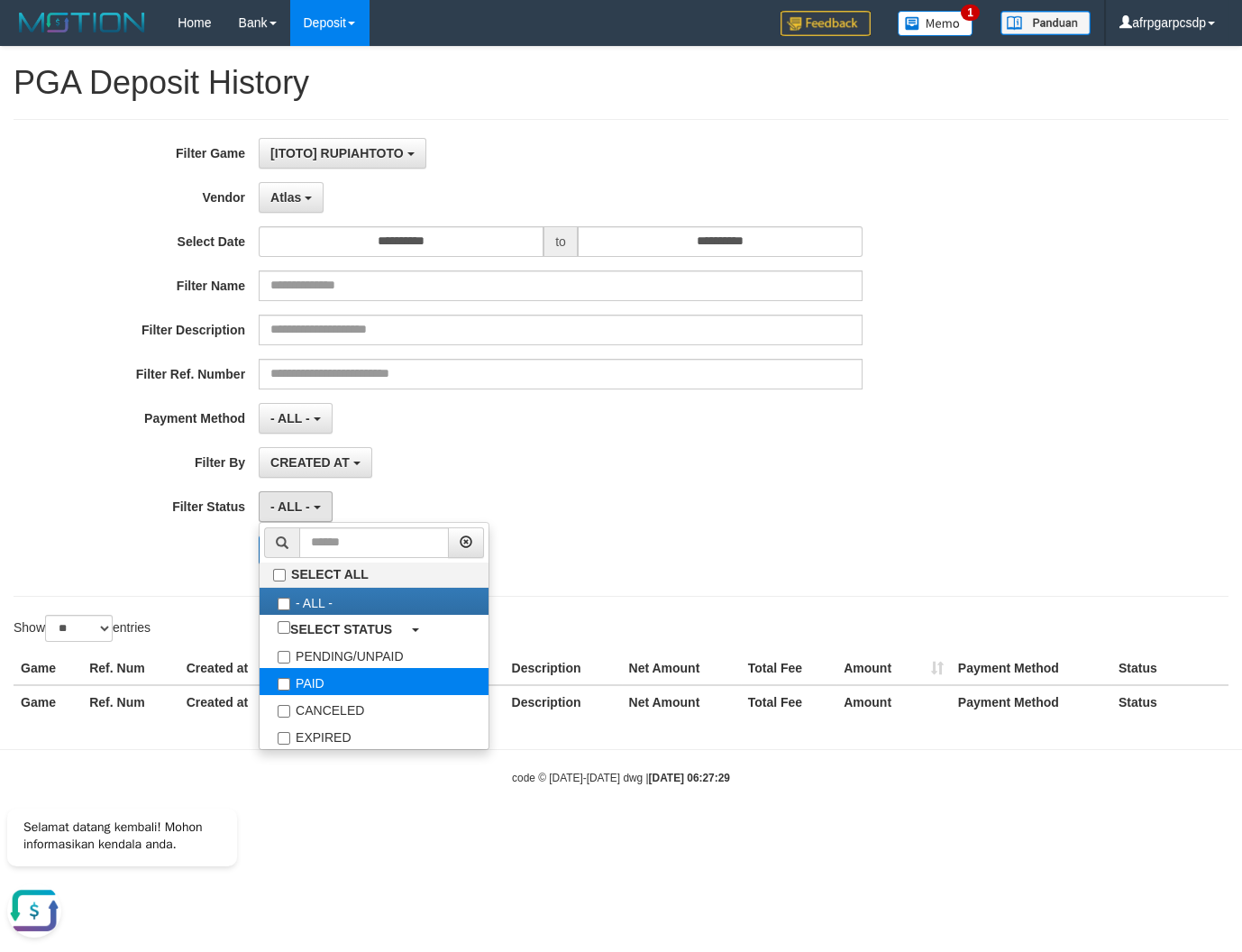 select on "*" 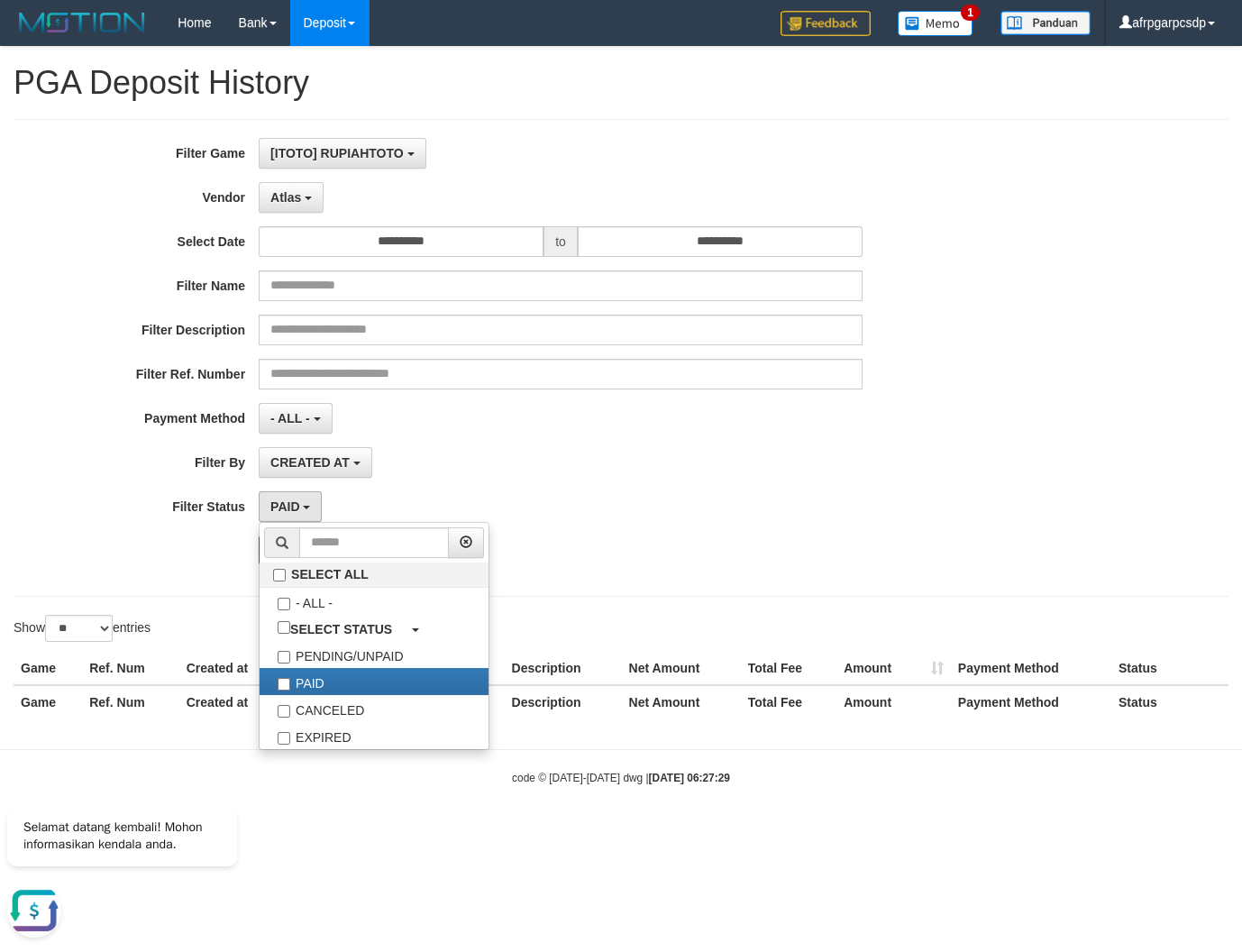 click on "CREATED AT
PAID AT
CREATED AT" at bounding box center [561, 462] 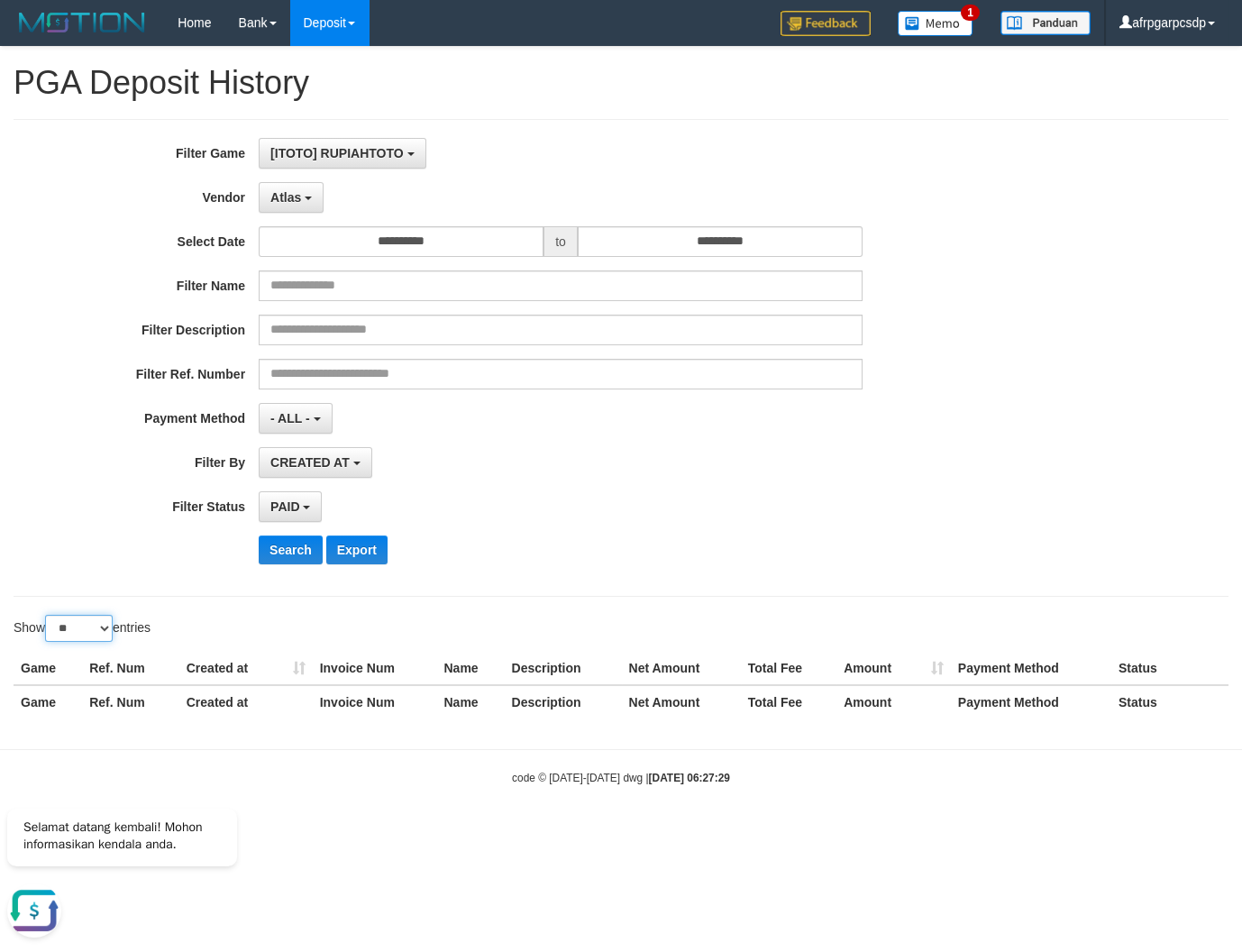 click on "** ** ** ***" at bounding box center [78, 628] 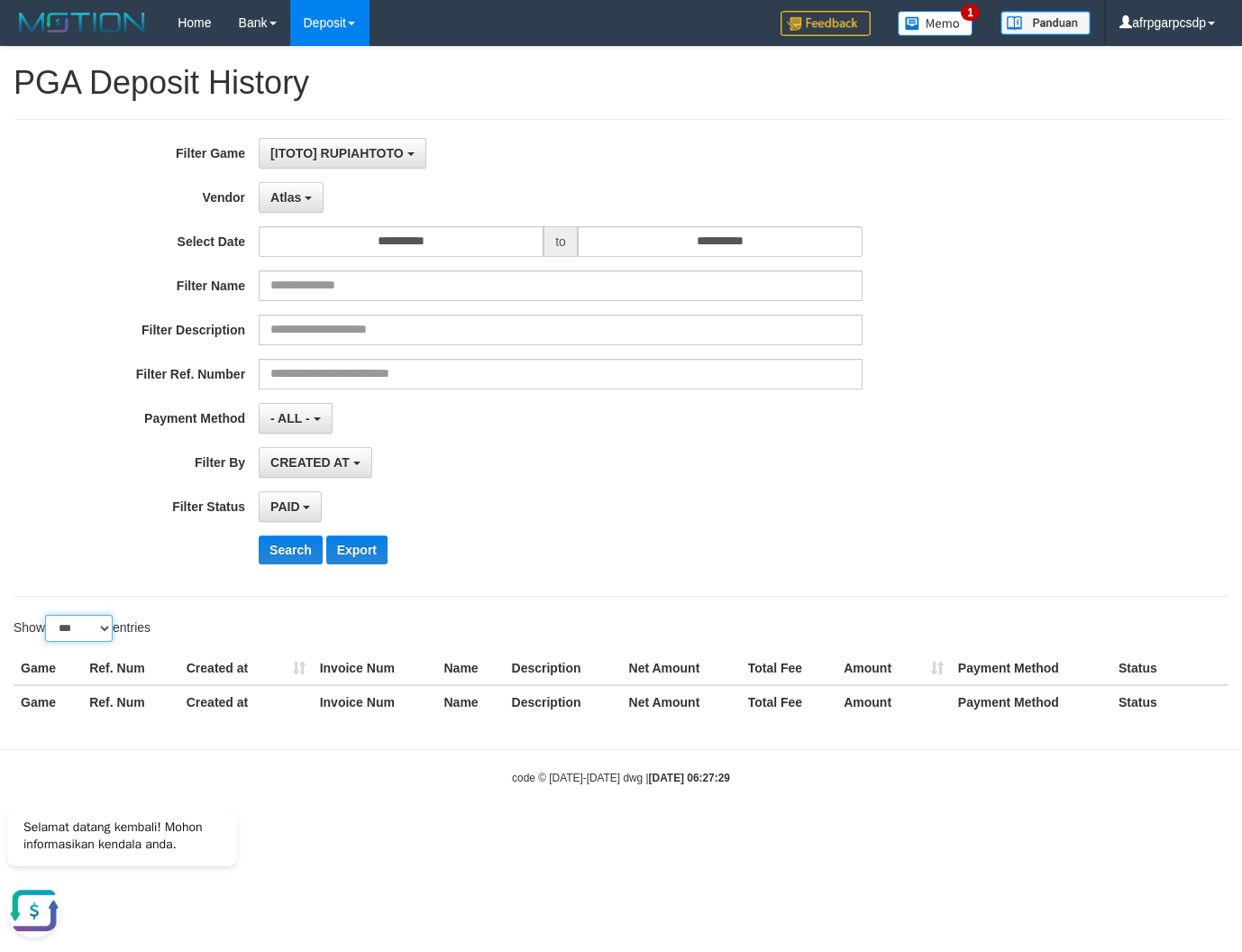 click on "***" at bounding box center [0, 0] 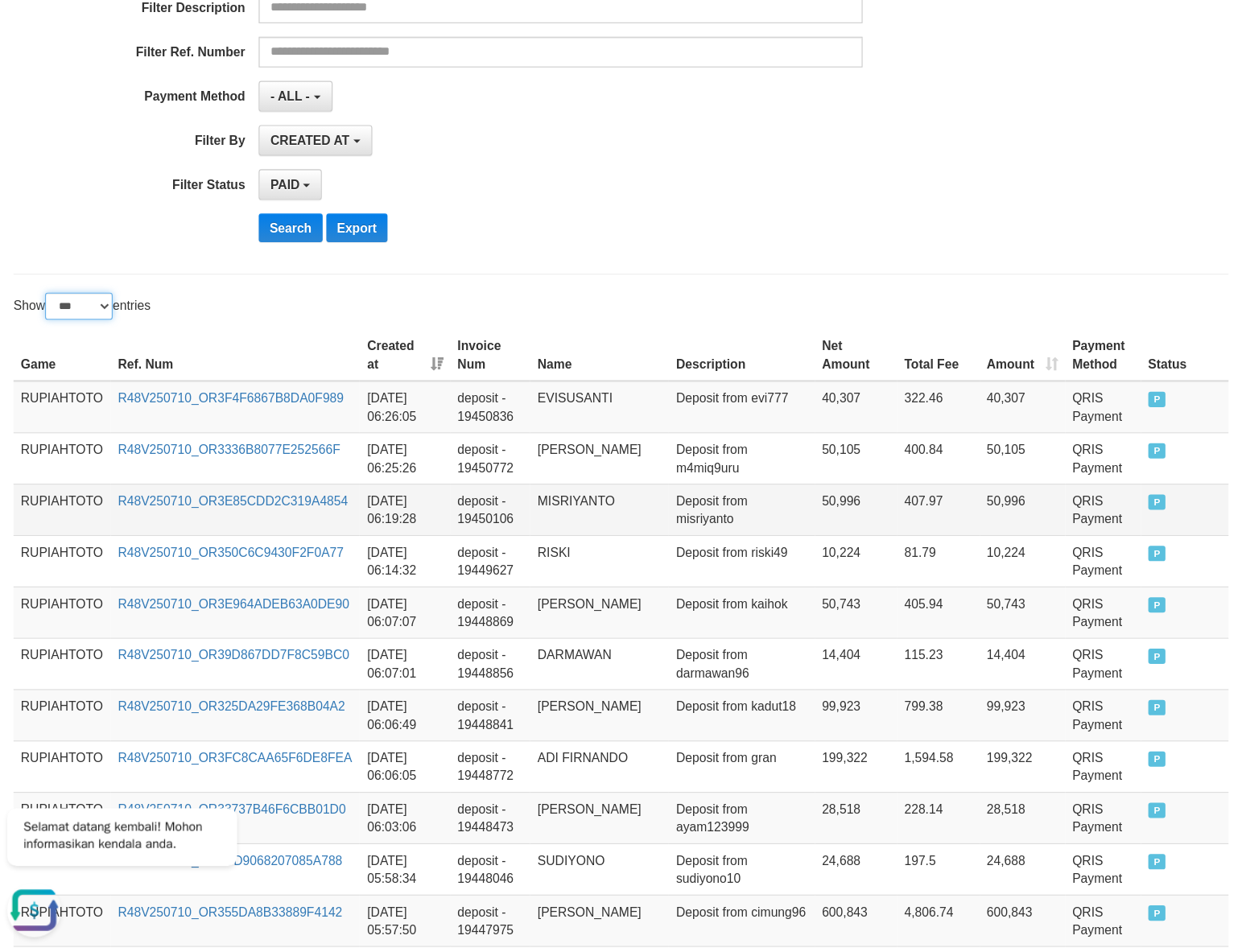 scroll, scrollTop: 288, scrollLeft: 0, axis: vertical 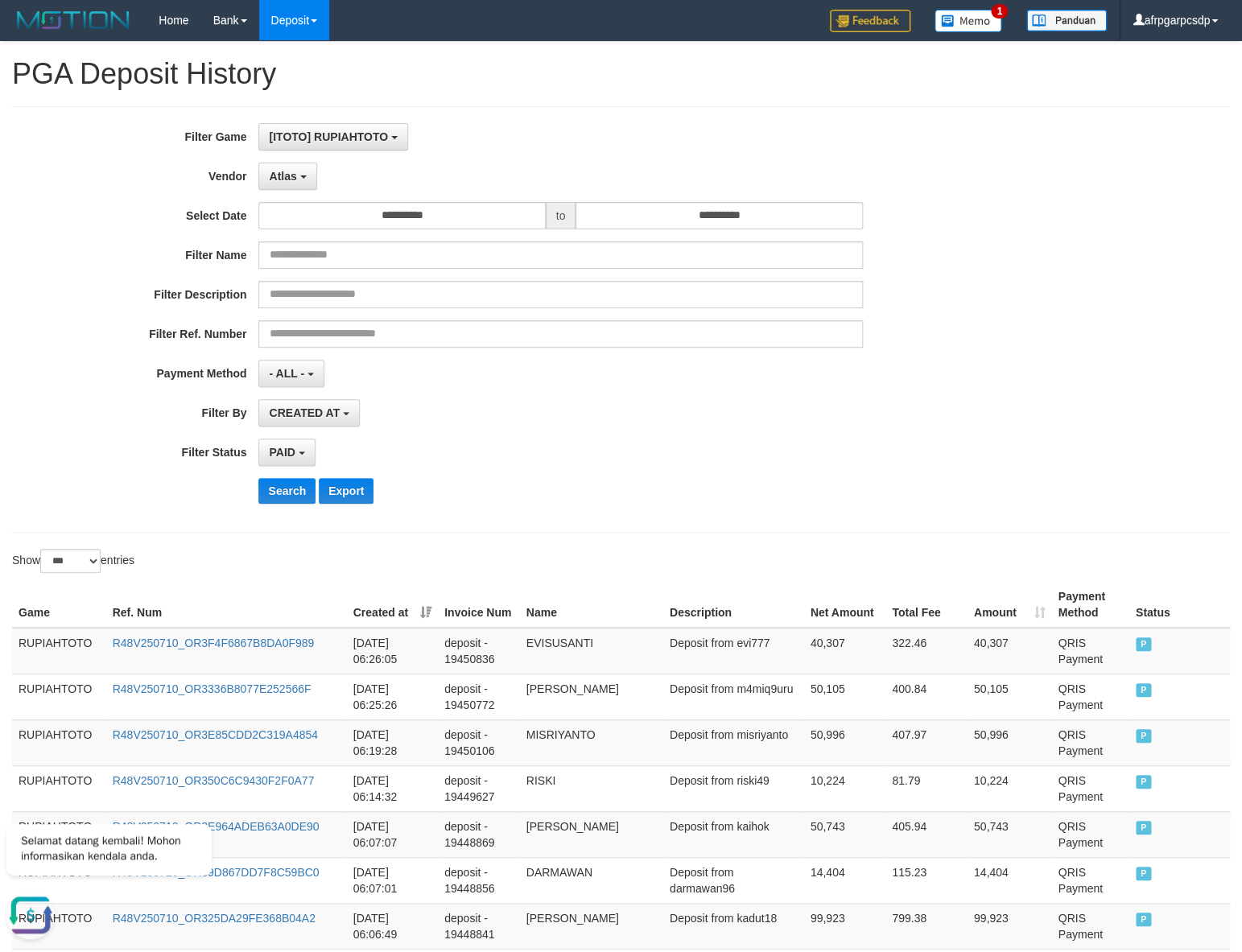 click on "Search
Export" at bounding box center (646, 491) 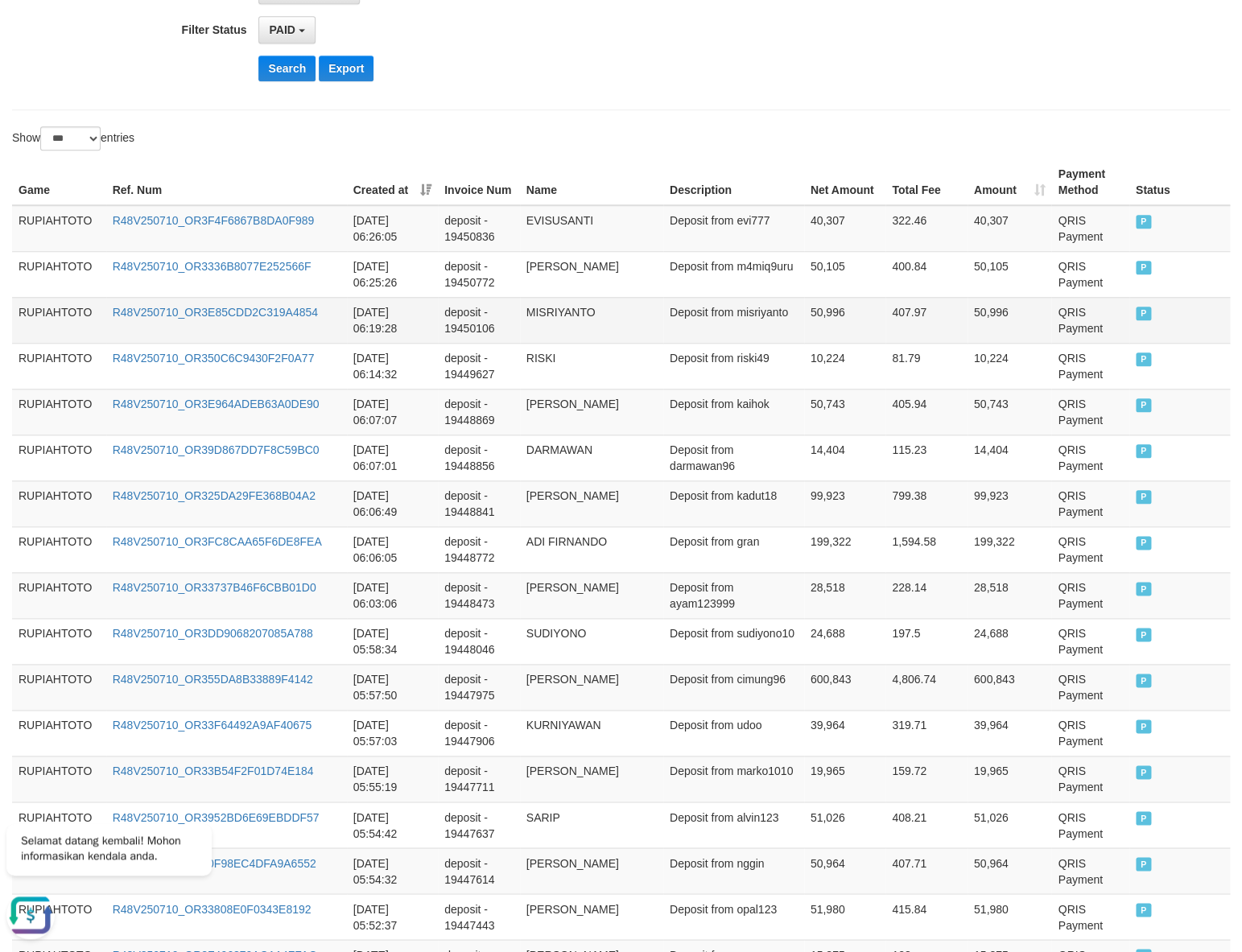 scroll, scrollTop: 0, scrollLeft: 0, axis: both 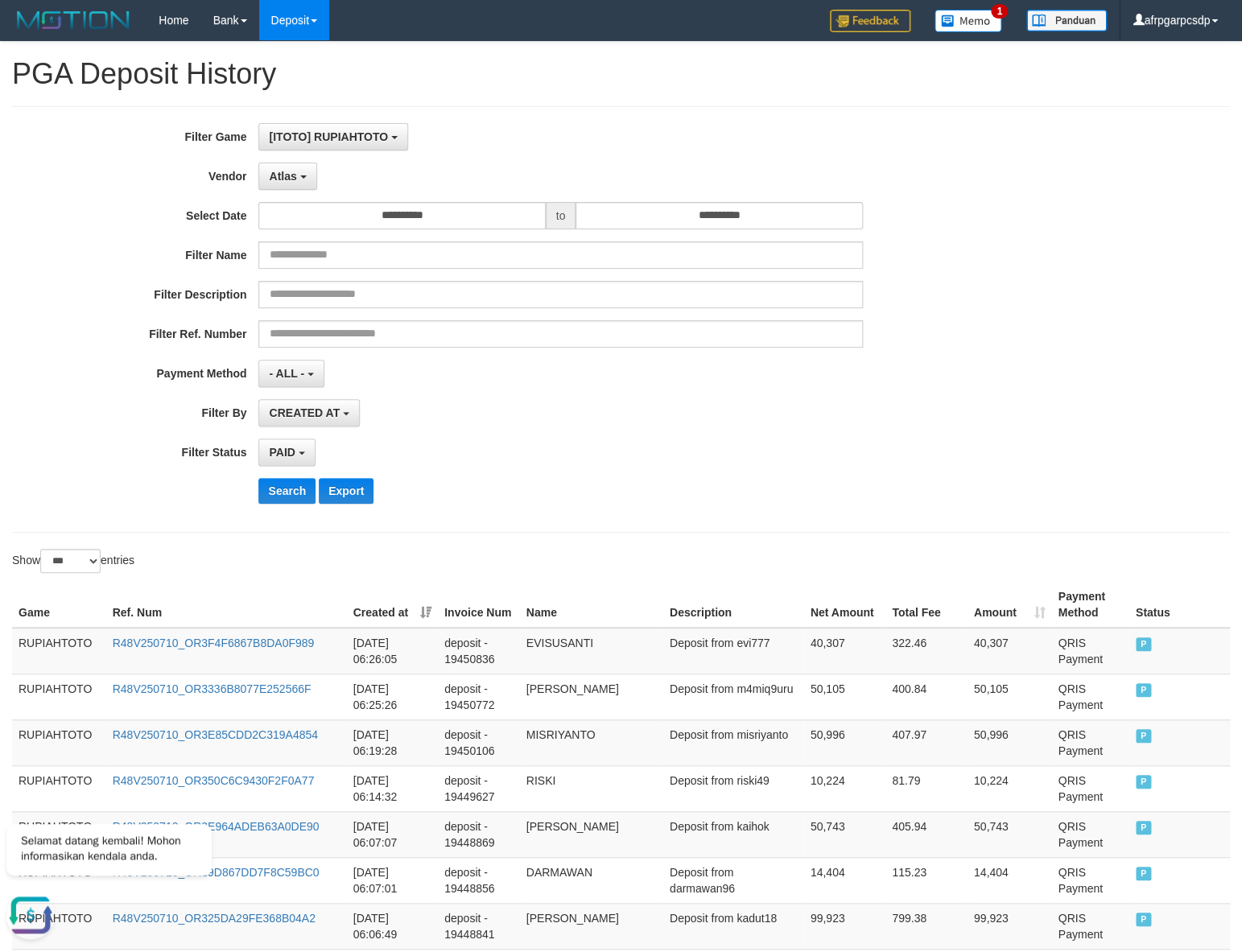 click on "**********" at bounding box center (518, 319) 